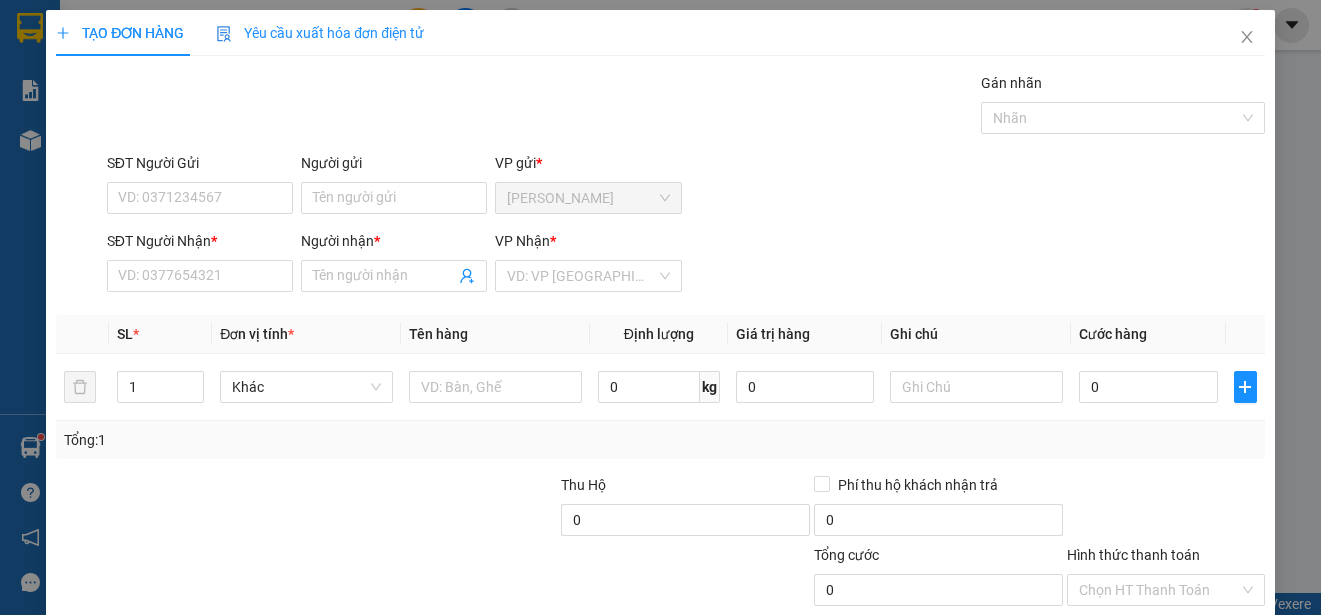scroll, scrollTop: 0, scrollLeft: 0, axis: both 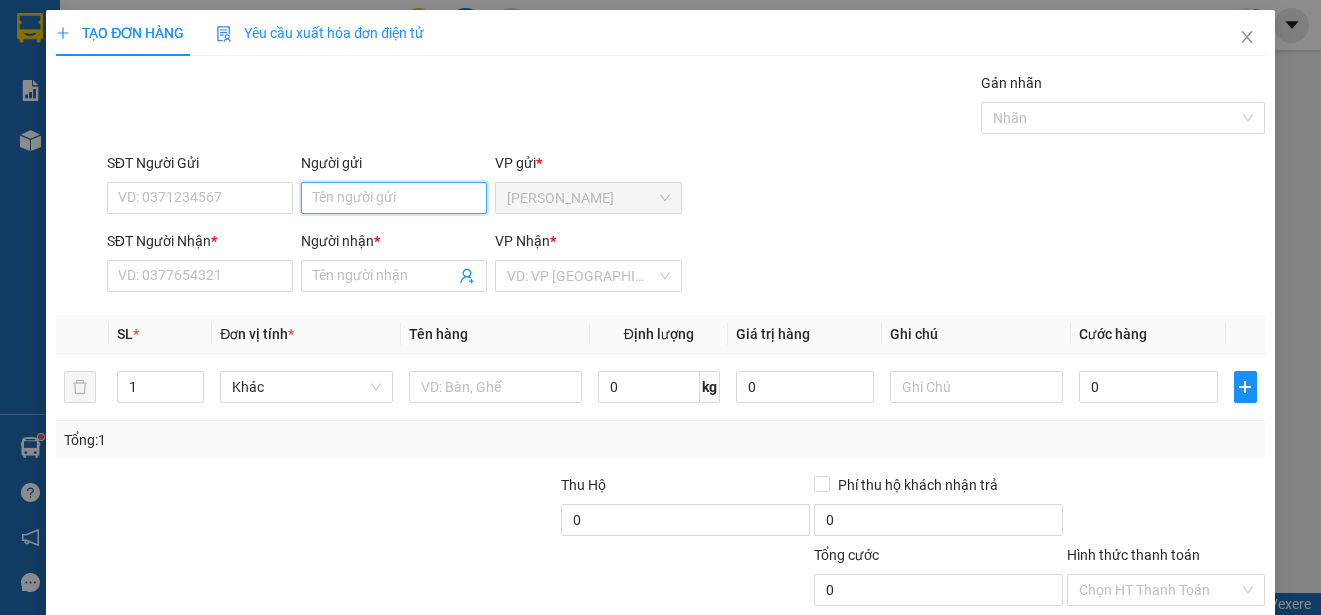 click on "Người gửi" at bounding box center [394, 198] 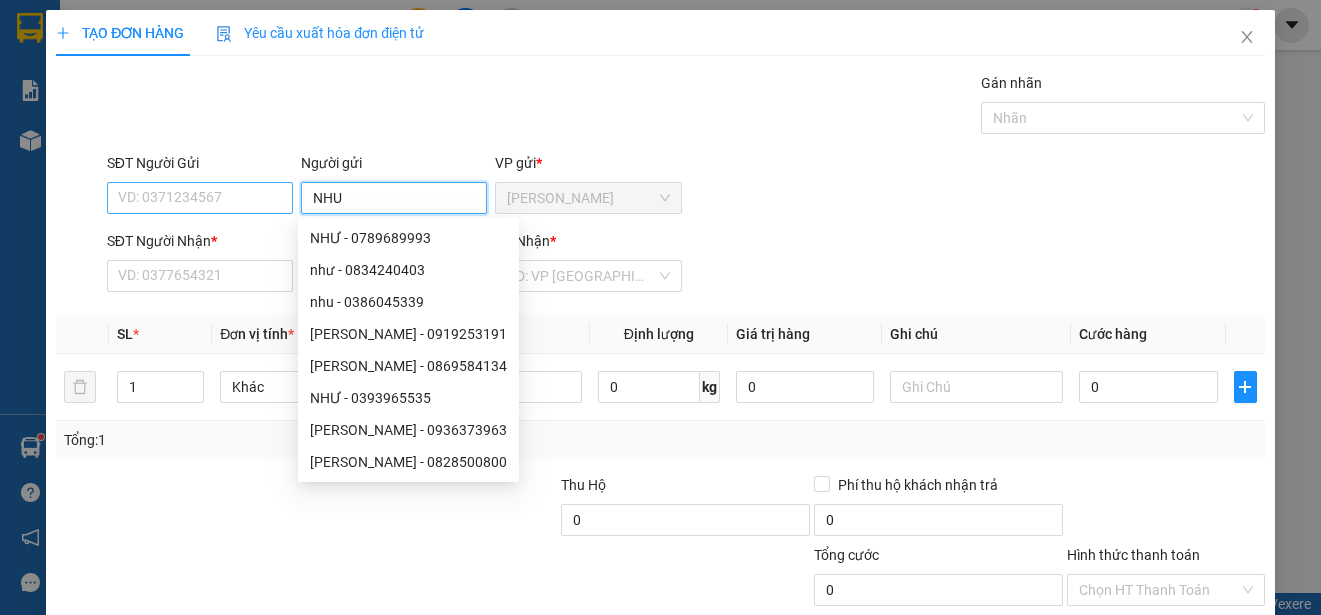 type on "NHU" 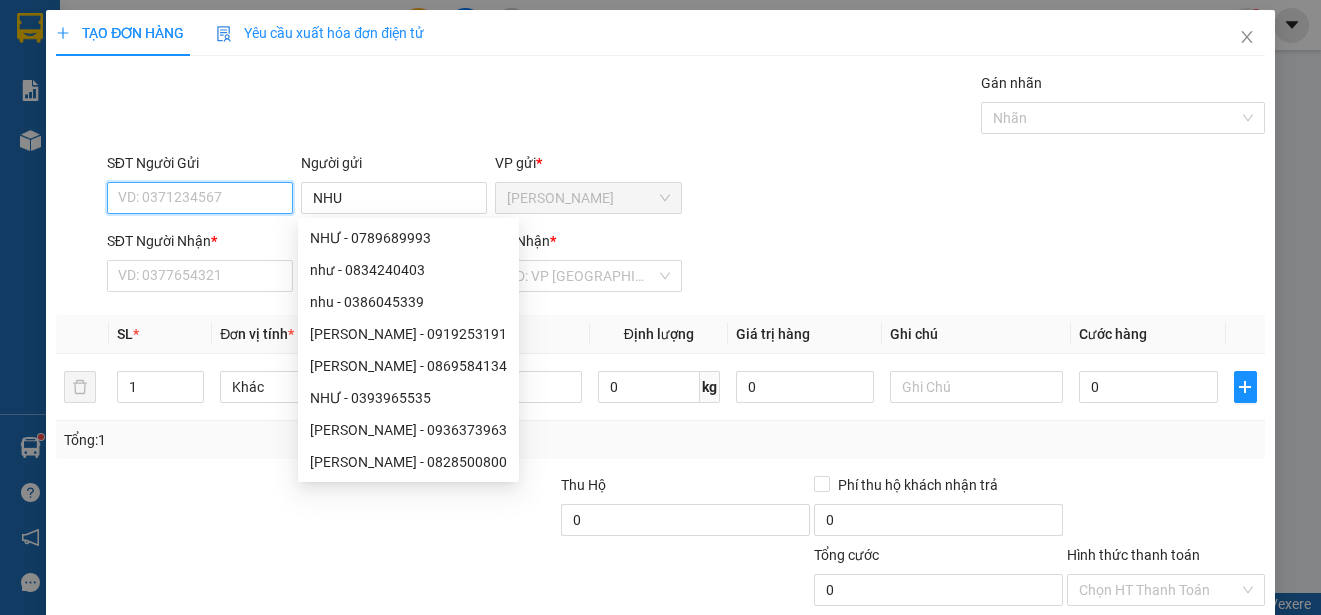 click on "SĐT Người Gửi" at bounding box center (200, 198) 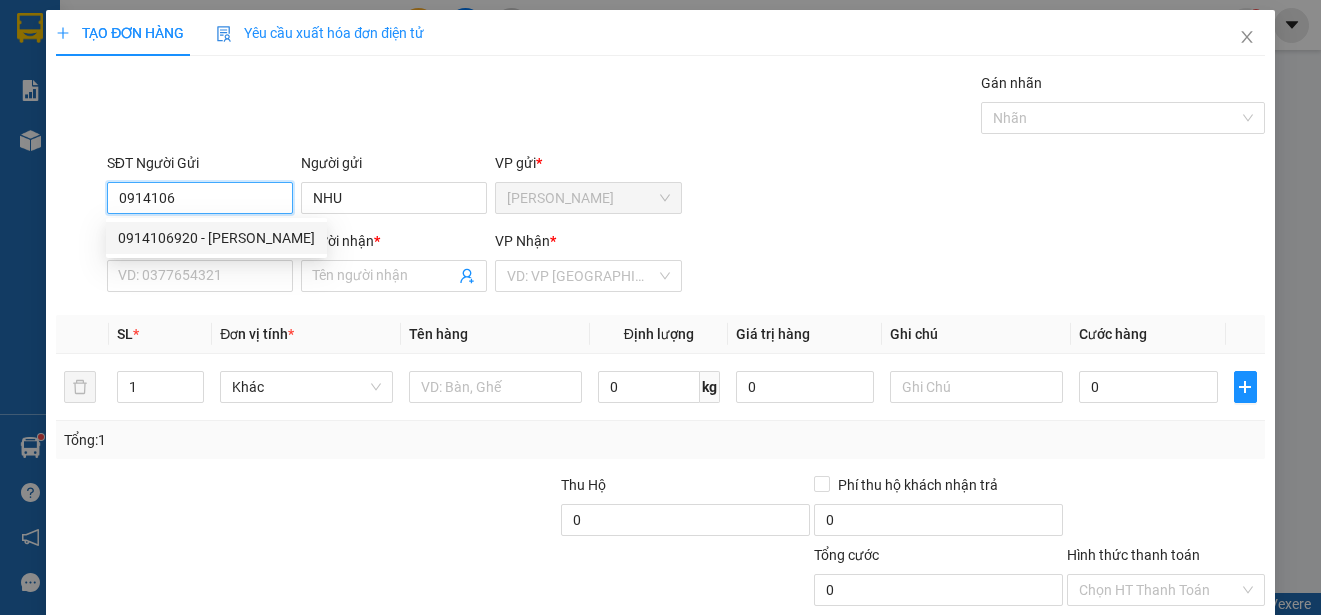 click on "0914106920 - [PERSON_NAME]" at bounding box center [216, 238] 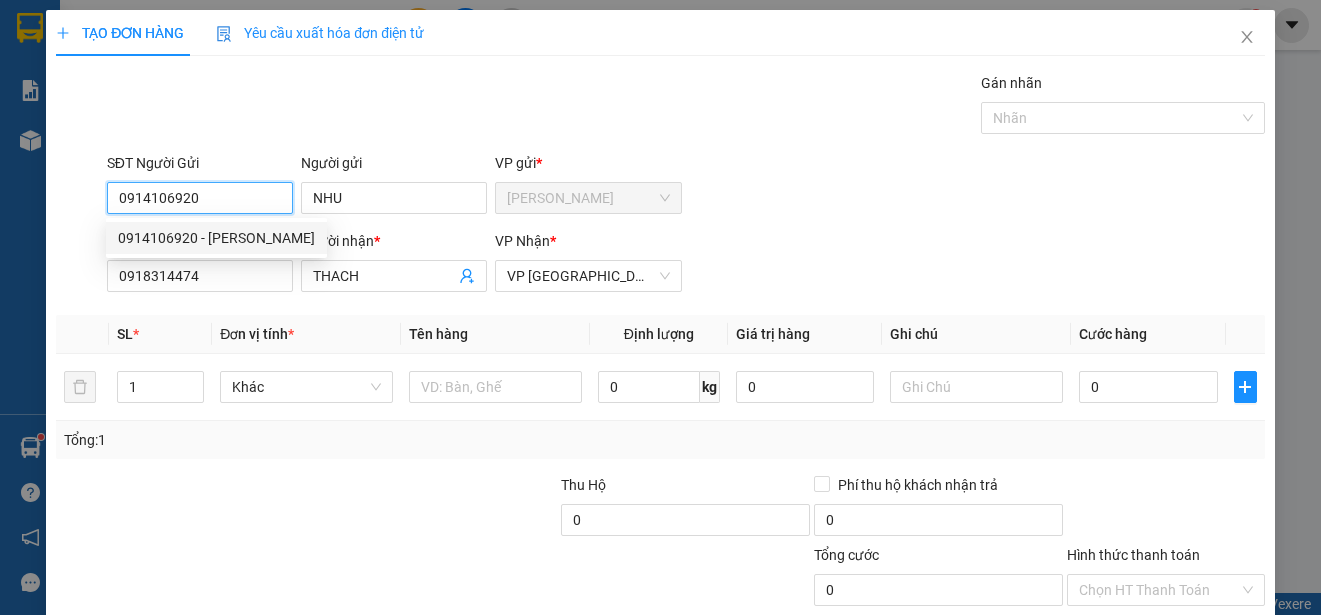 type on "30.000" 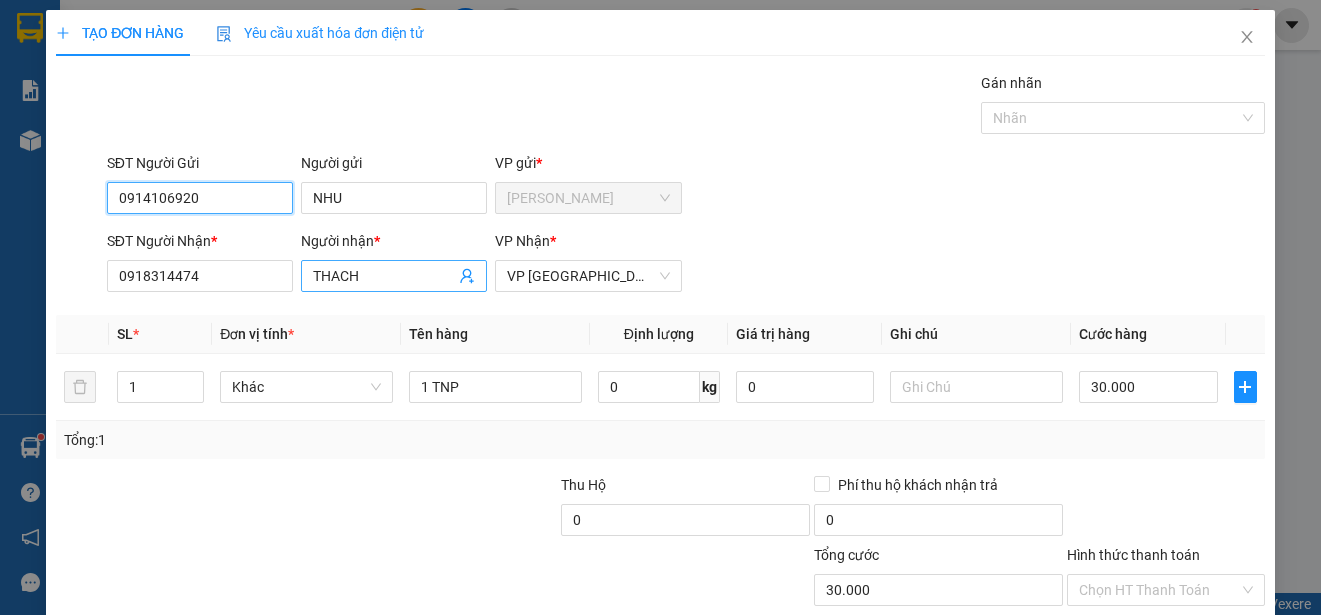 type on "0914106920" 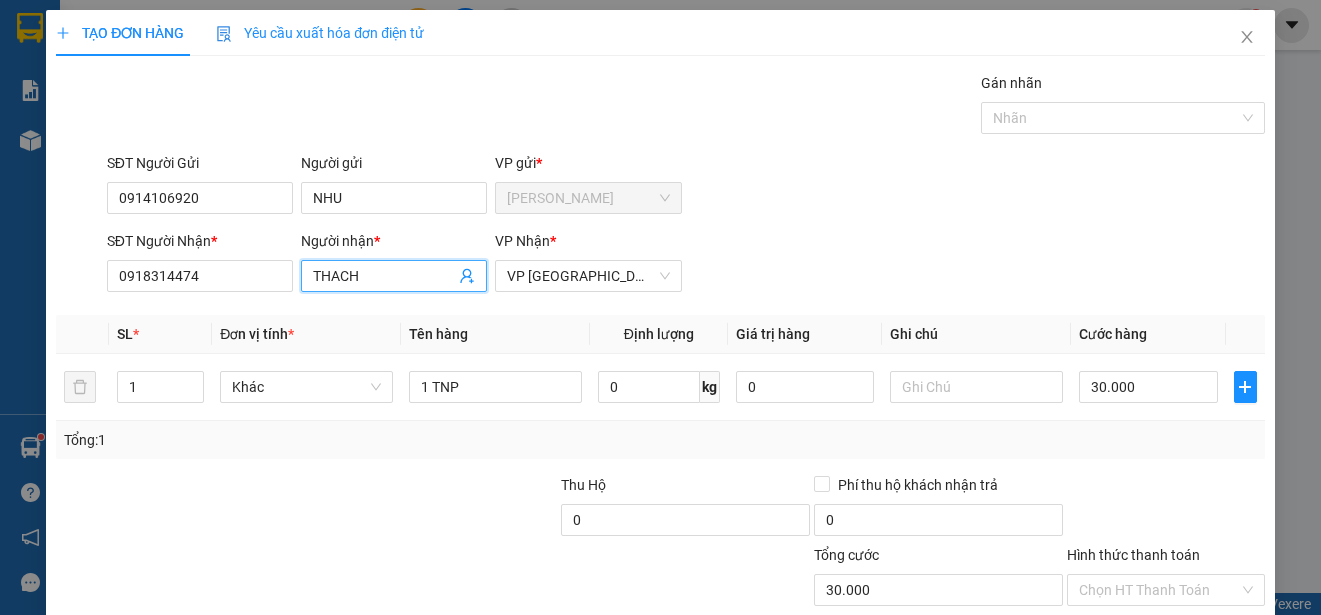 click on "THACH" at bounding box center [384, 276] 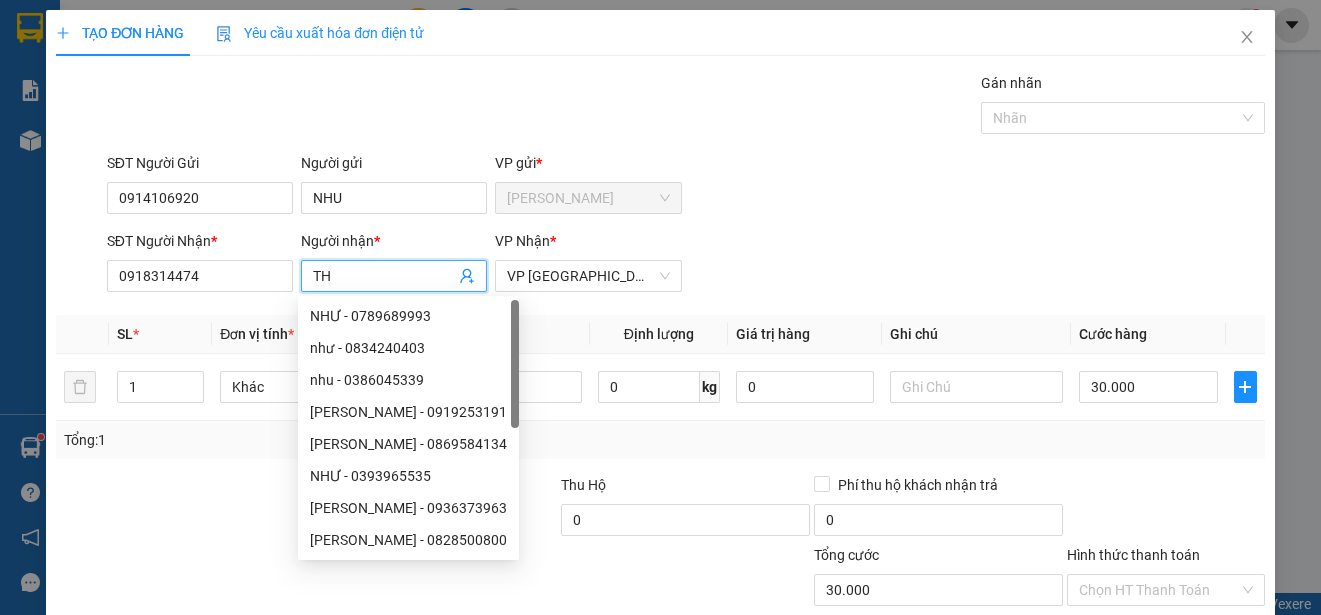 type on "T" 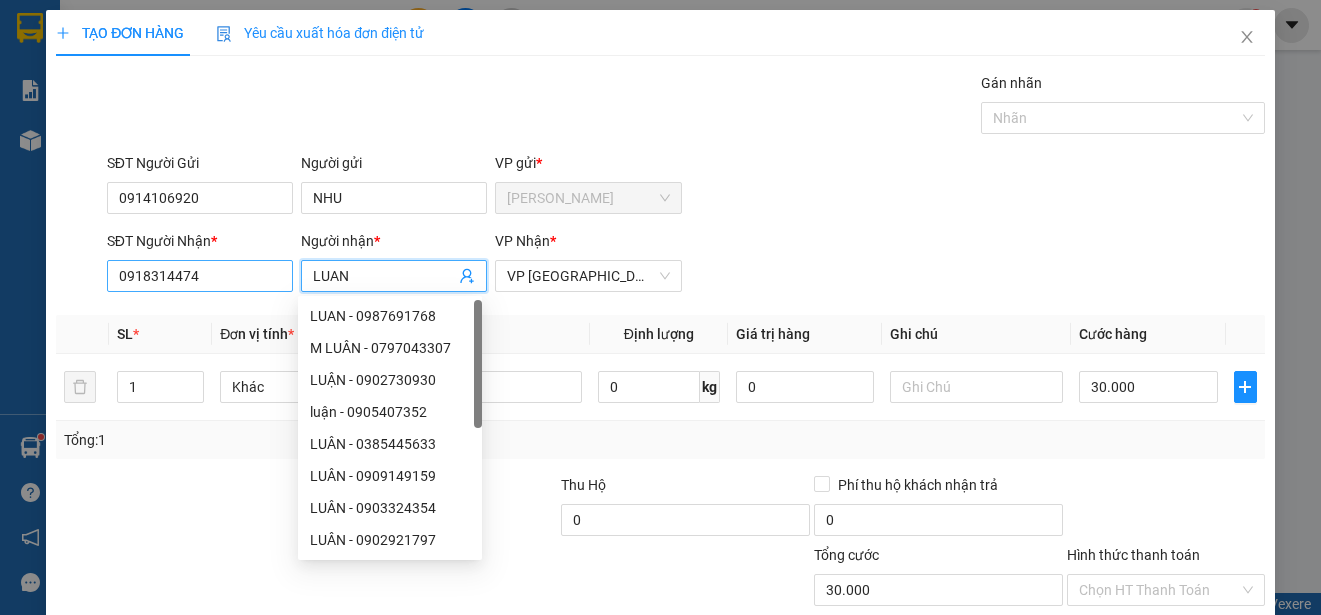 type on "LUAN" 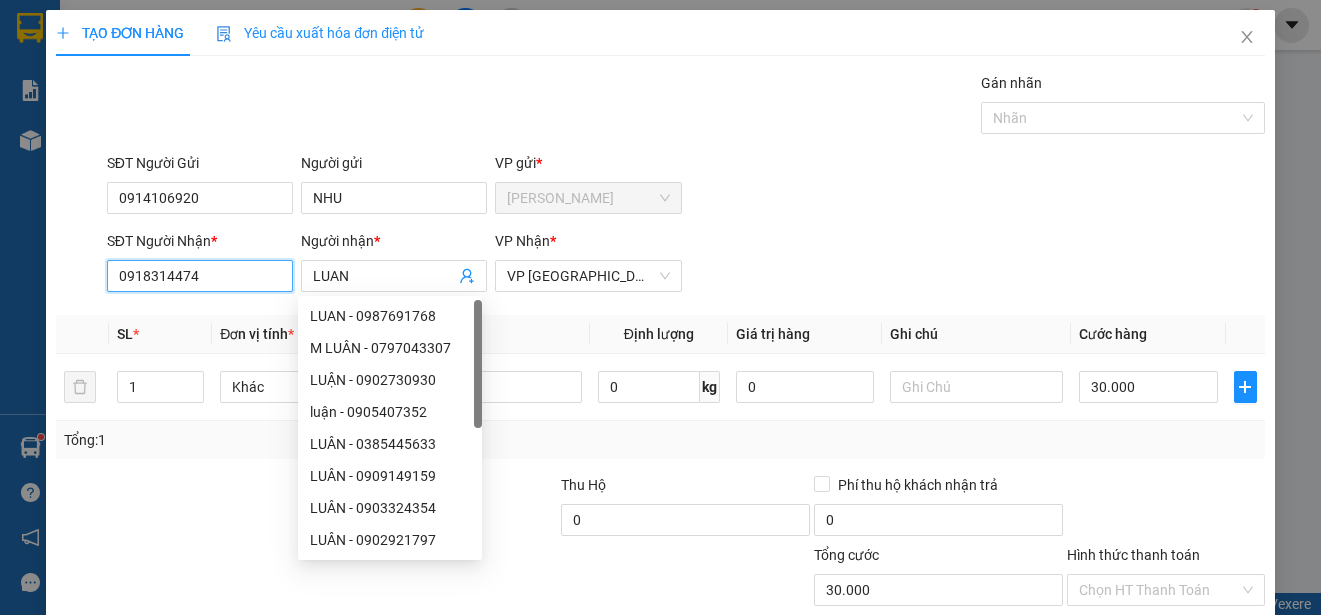 click on "0918314474" at bounding box center (200, 276) 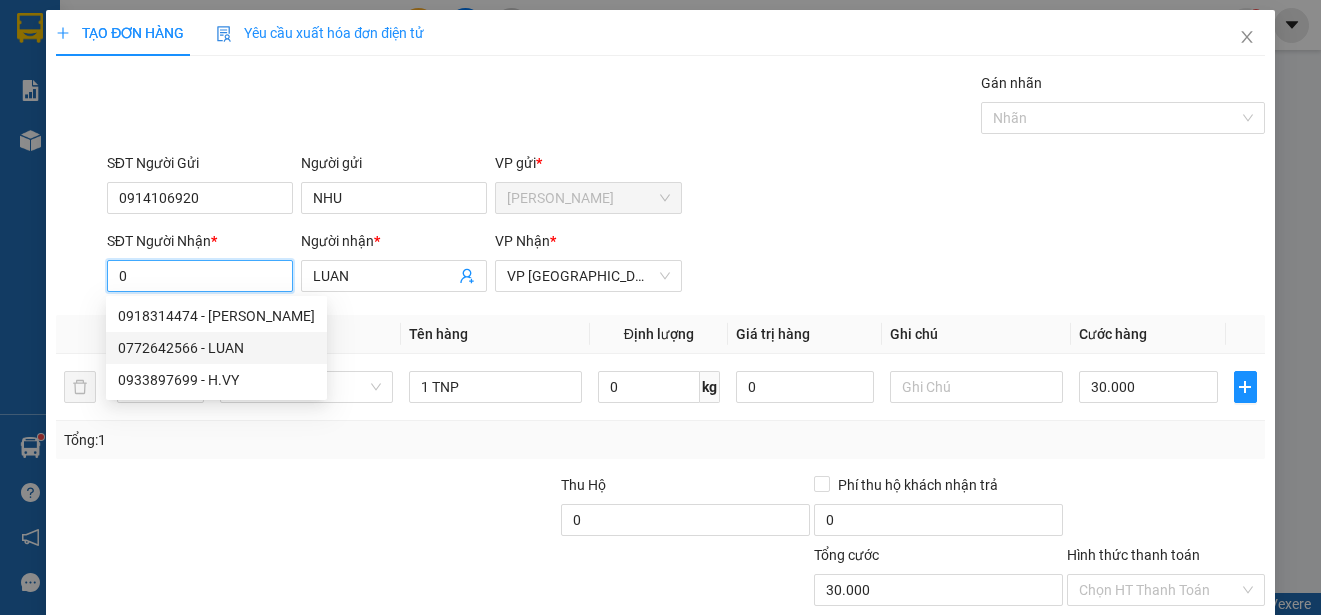 click on "0772642566 - LUAN" at bounding box center (216, 348) 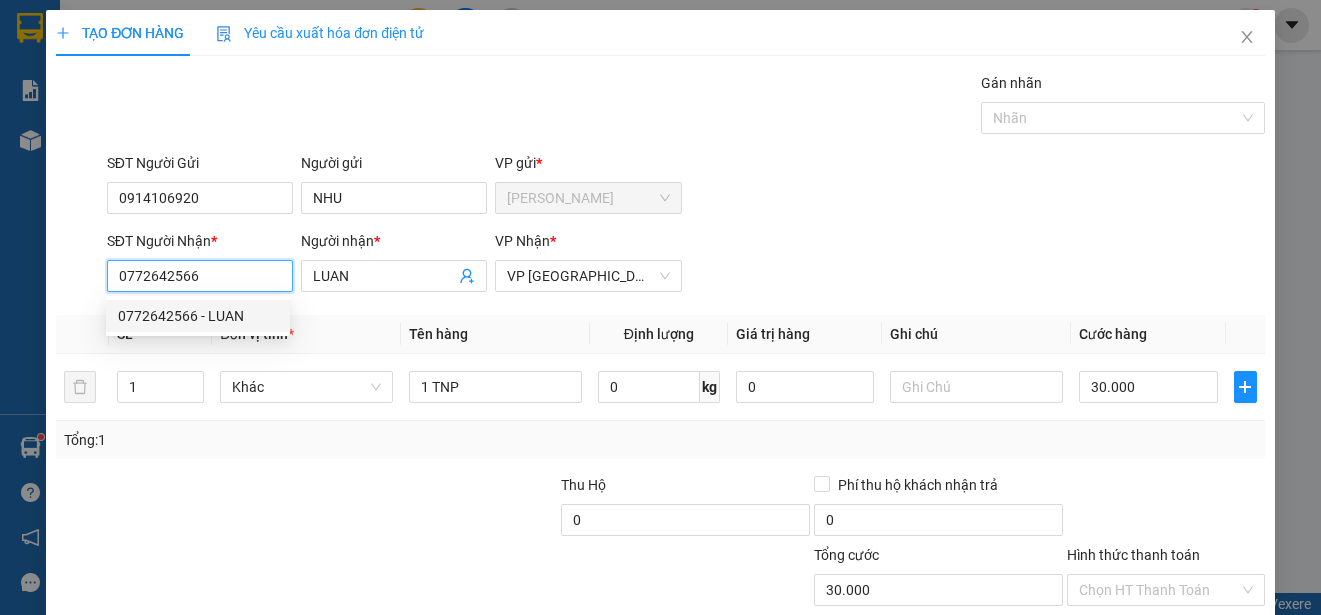 type on "70.000" 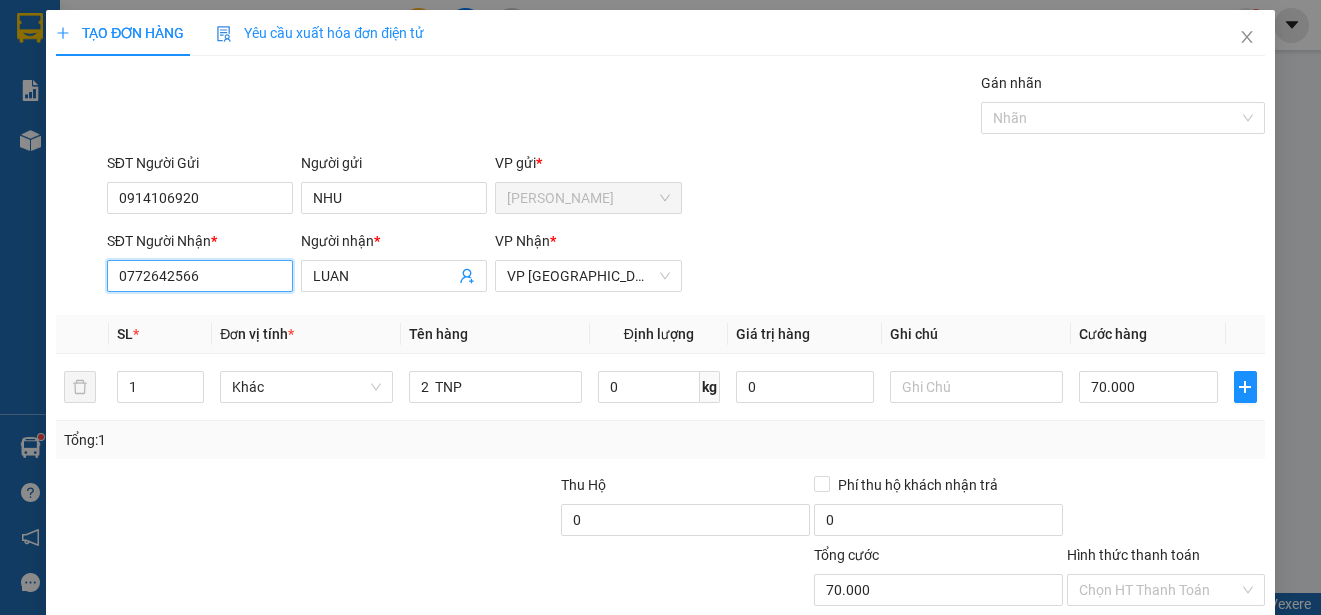 scroll, scrollTop: 125, scrollLeft: 0, axis: vertical 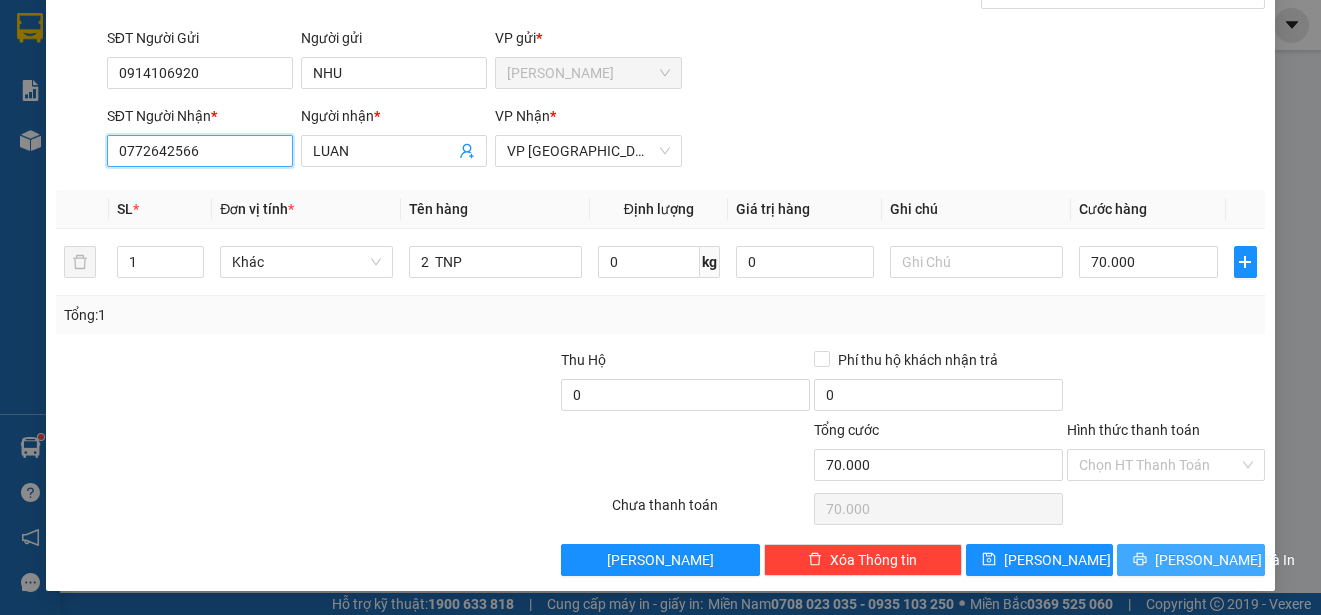 type on "0772642566" 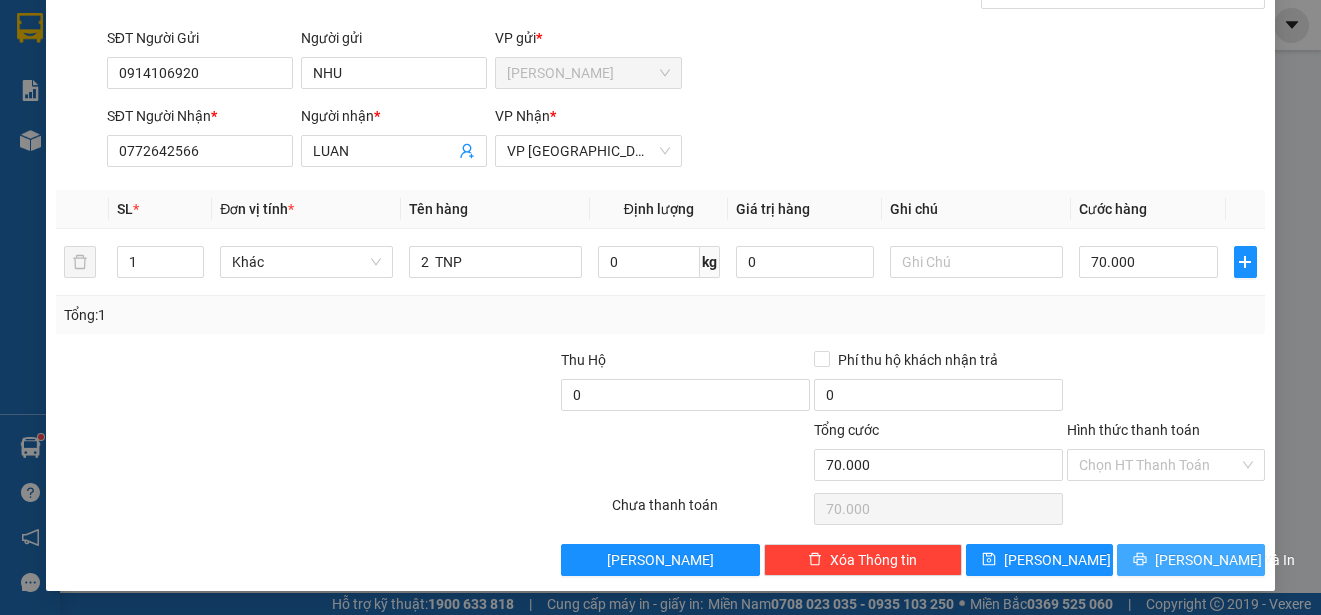 click on "[PERSON_NAME] và In" at bounding box center (1225, 560) 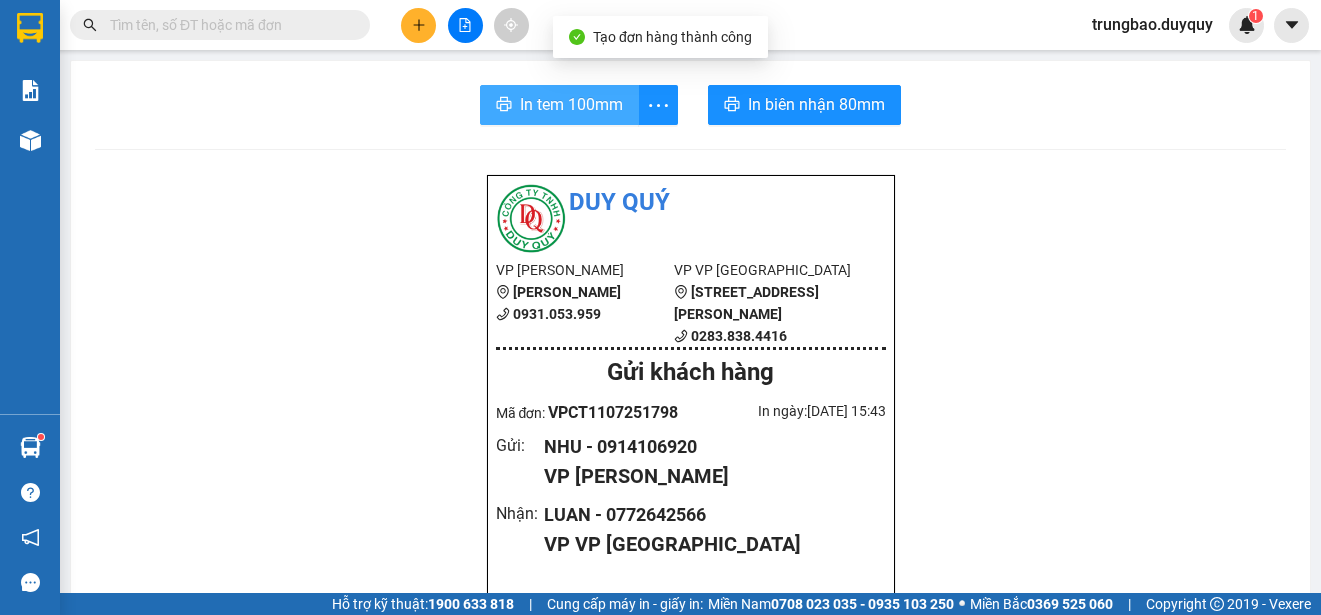 click on "In tem 100mm" at bounding box center (571, 104) 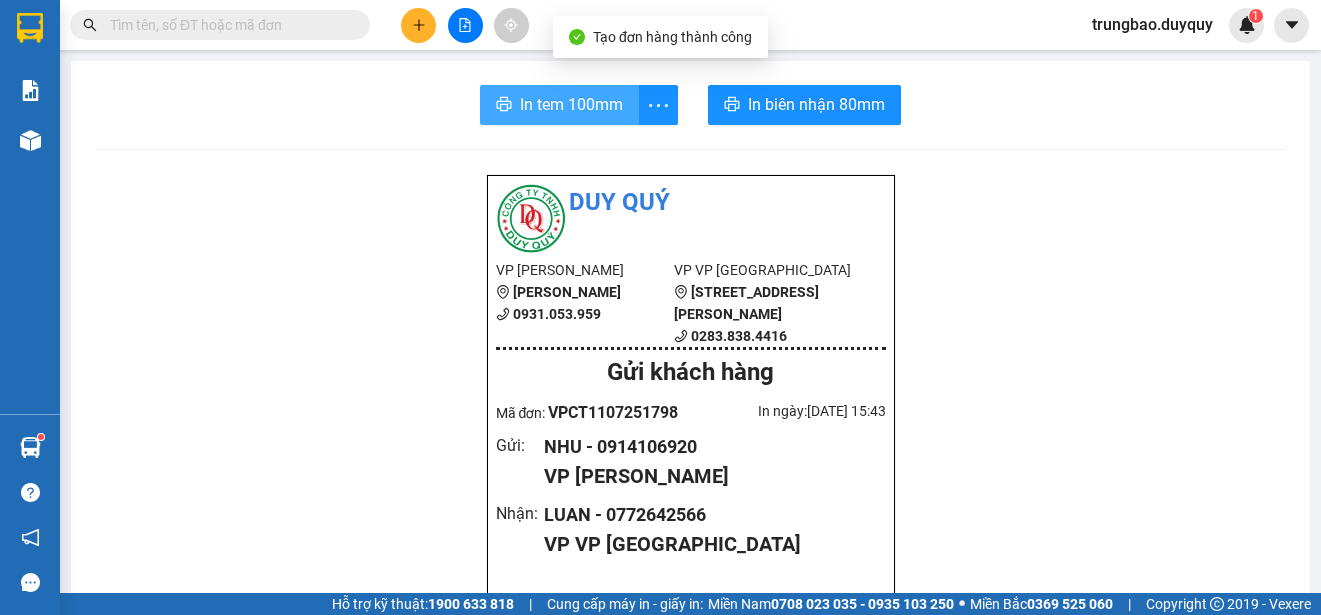 scroll, scrollTop: 0, scrollLeft: 0, axis: both 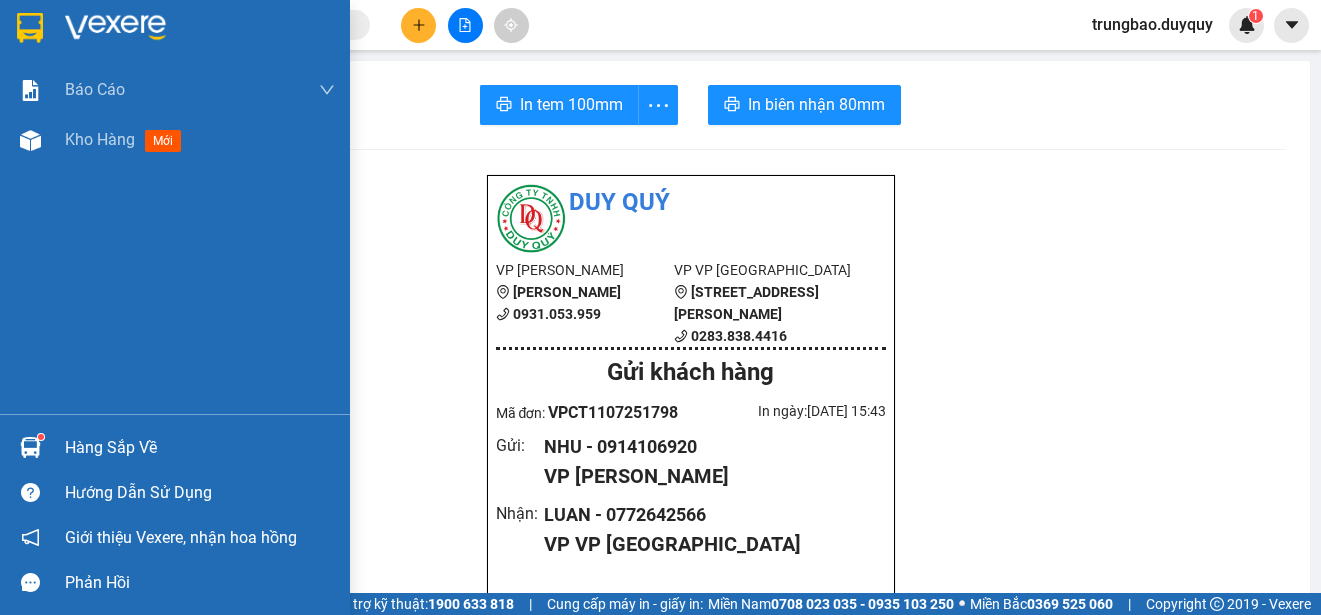 click at bounding box center (30, 28) 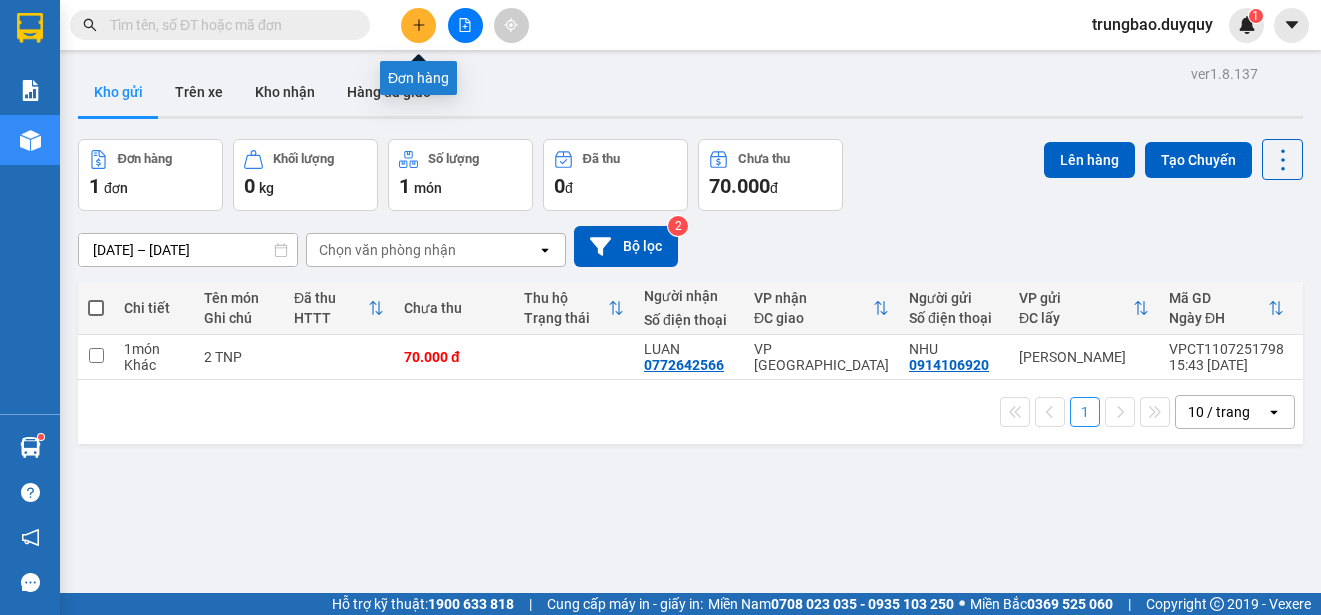 click 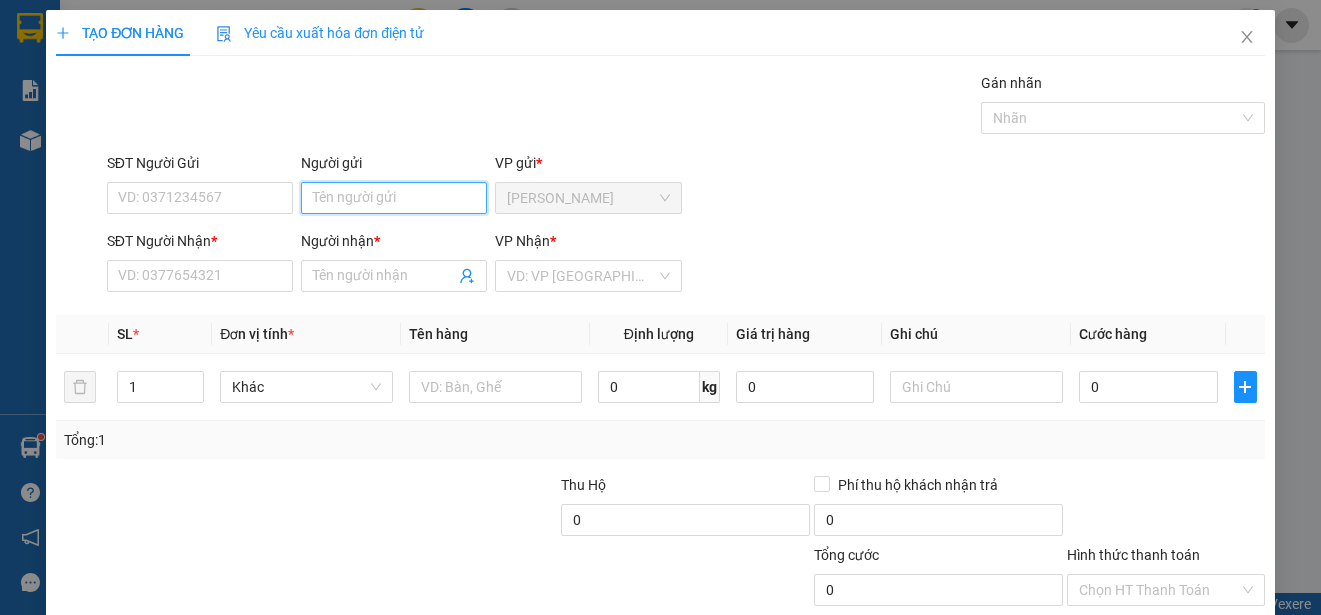 click on "Người gửi" at bounding box center [394, 198] 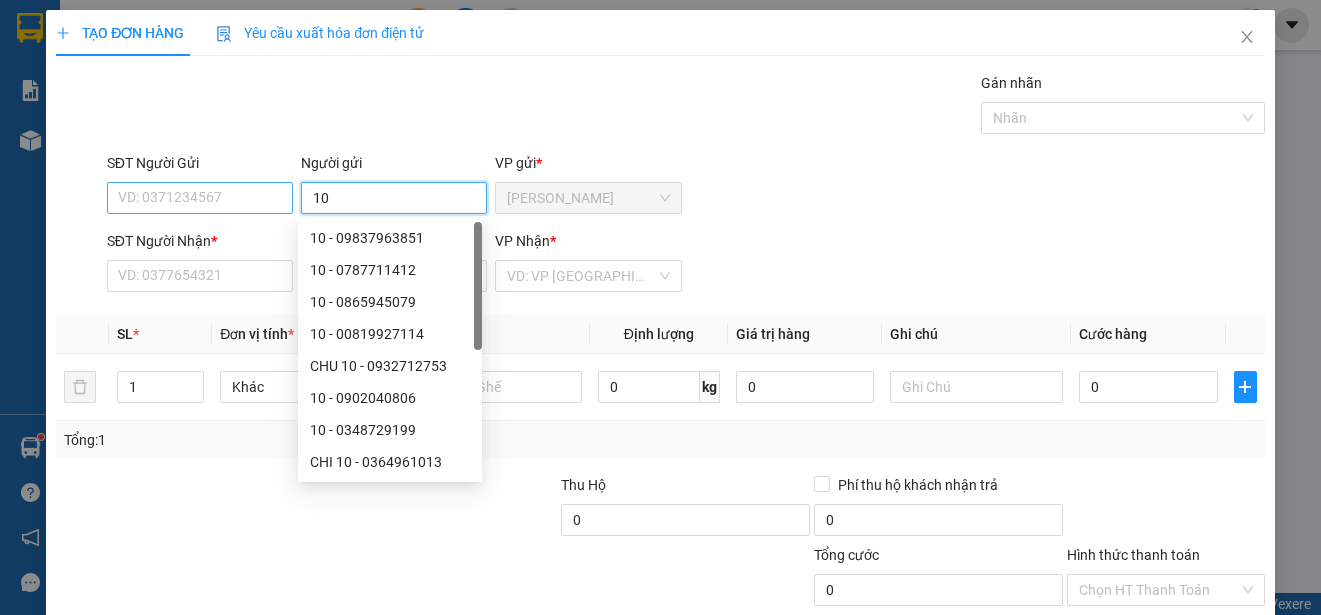 type on "10" 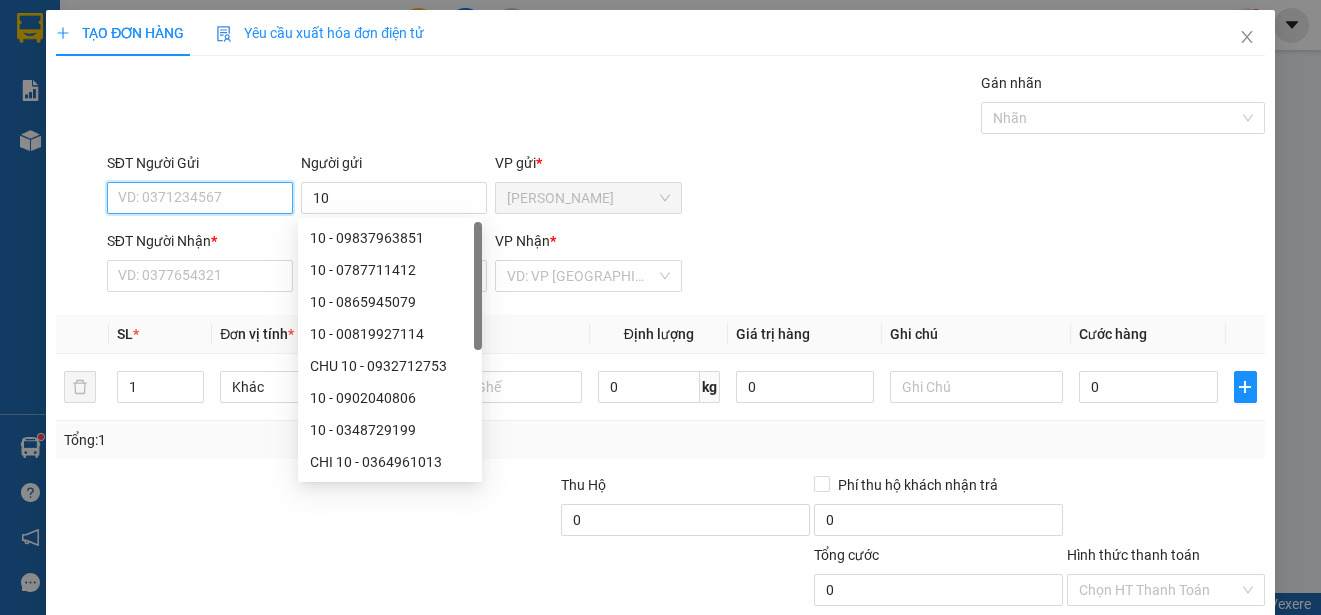 click on "SĐT Người Gửi" at bounding box center [200, 198] 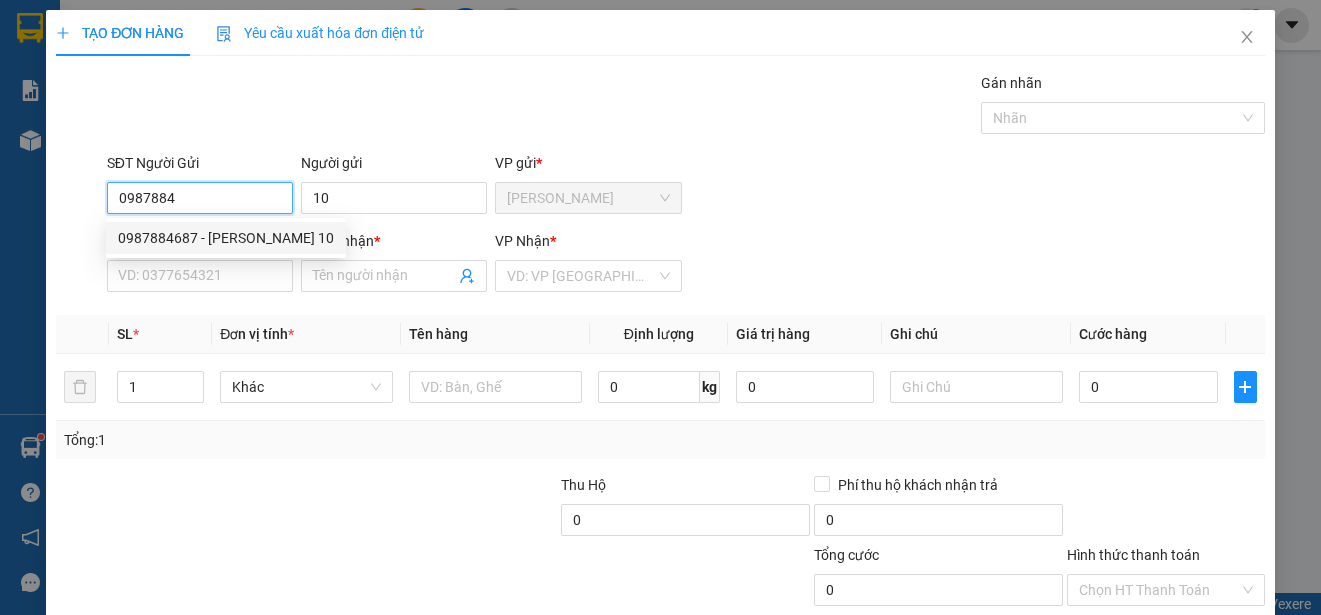 click on "0987884687 - [PERSON_NAME] 10" at bounding box center [226, 238] 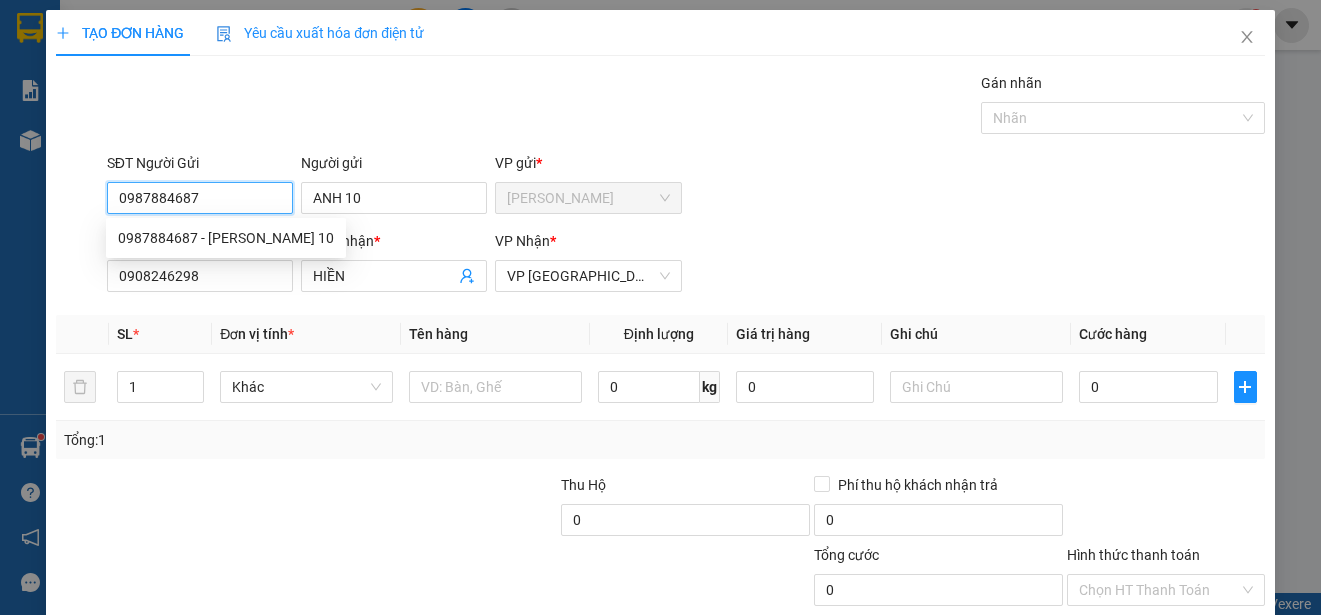type on "15.000" 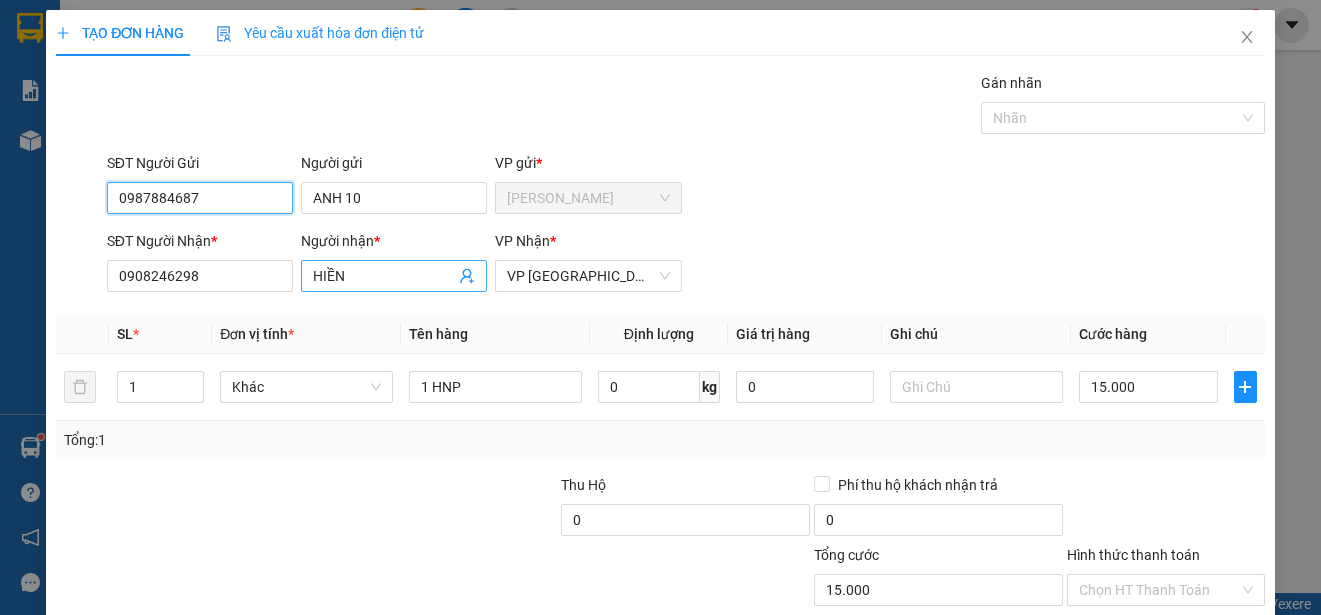 type on "0987884687" 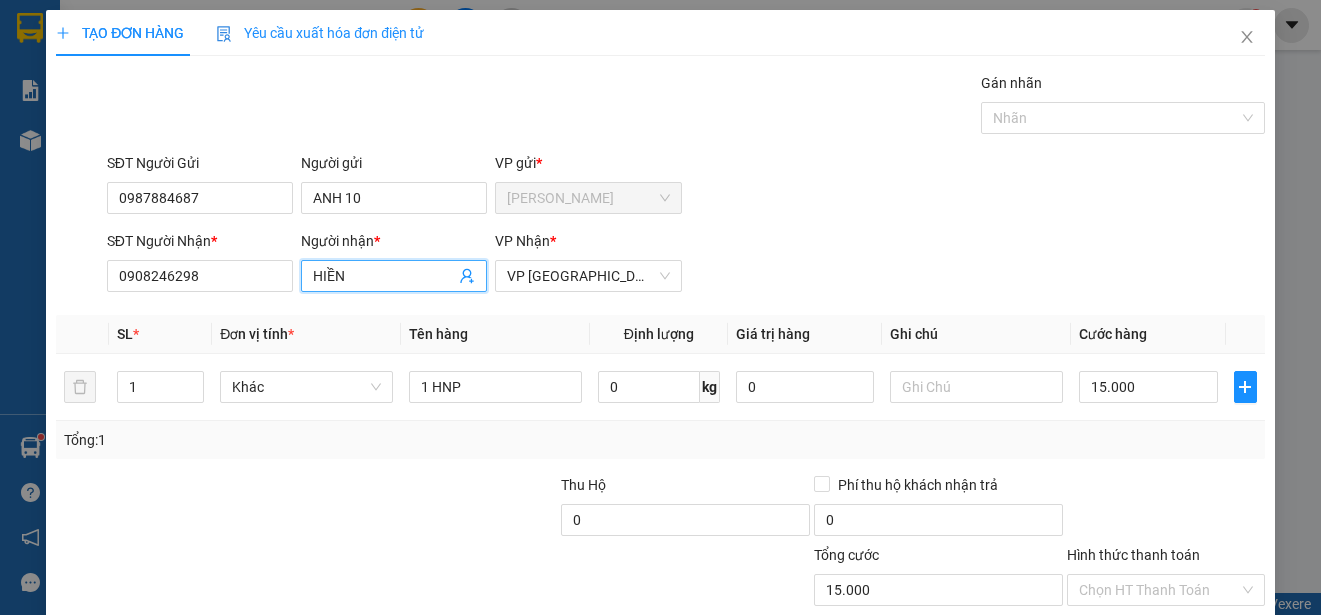 click on "HIỀN" at bounding box center [384, 276] 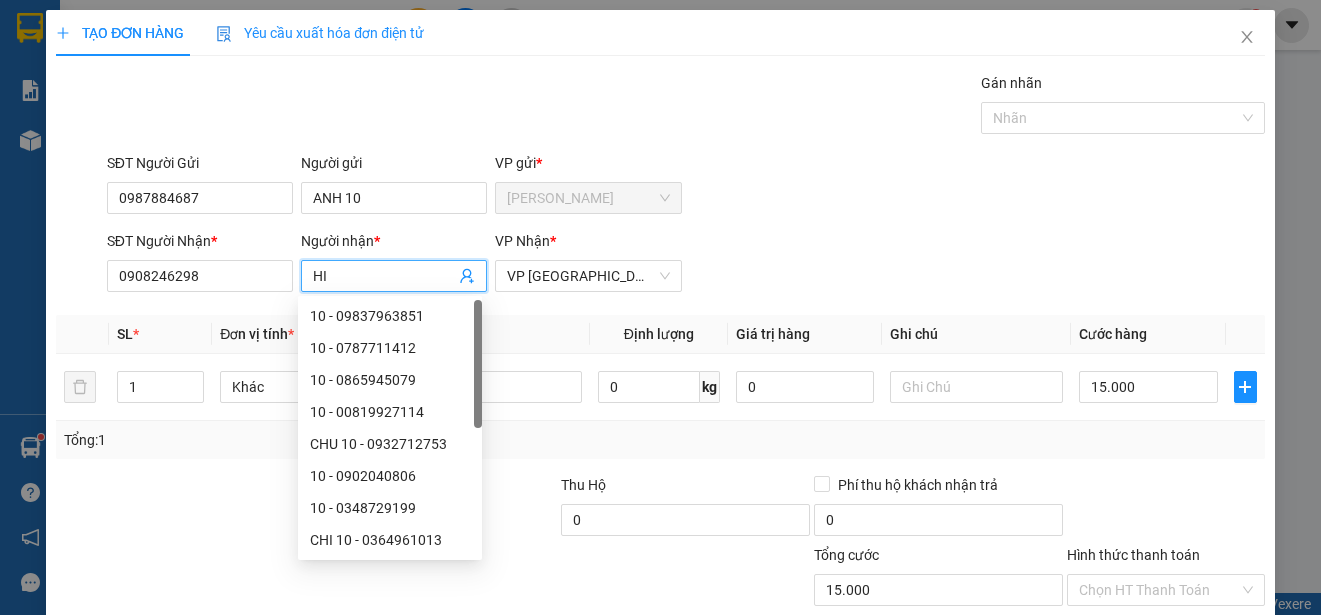 type on "H" 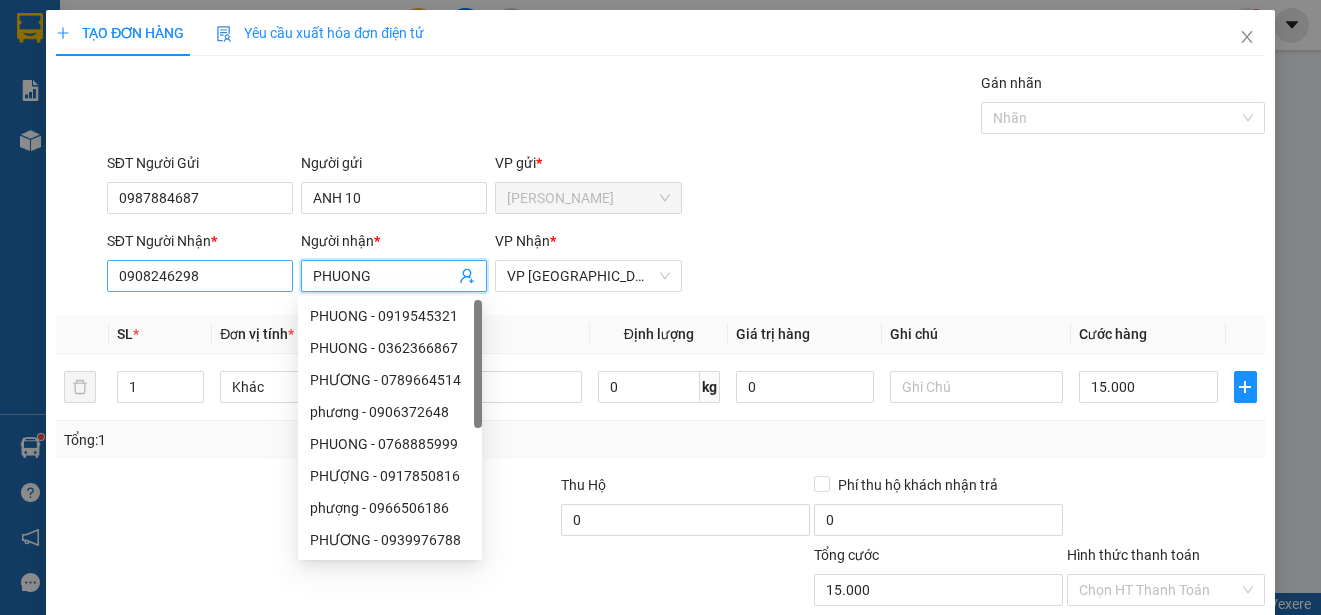 type on "PHUONG" 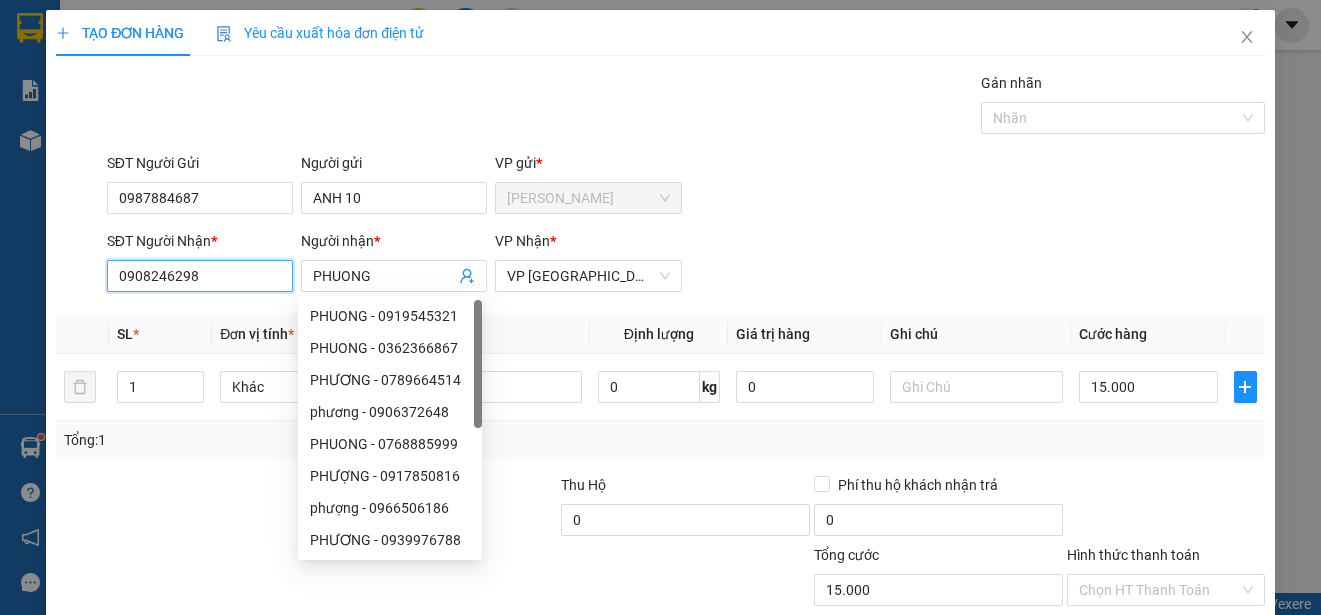 click on "0908246298" at bounding box center [200, 276] 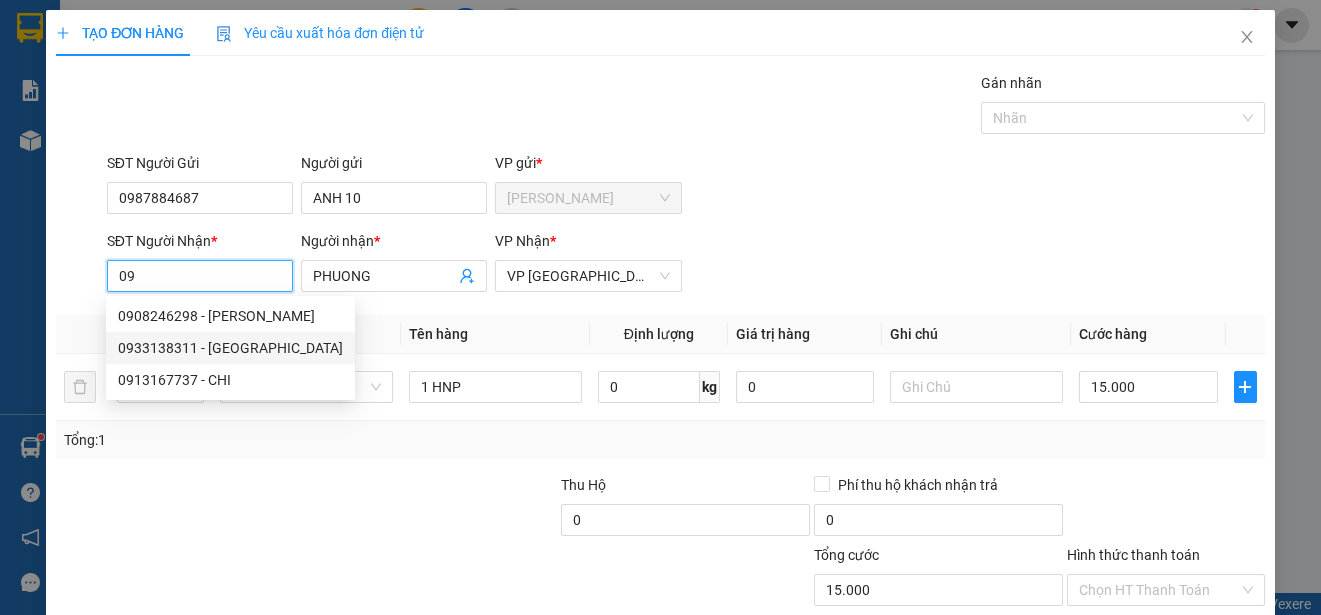 click on "0933138311 - [GEOGRAPHIC_DATA]" at bounding box center (230, 348) 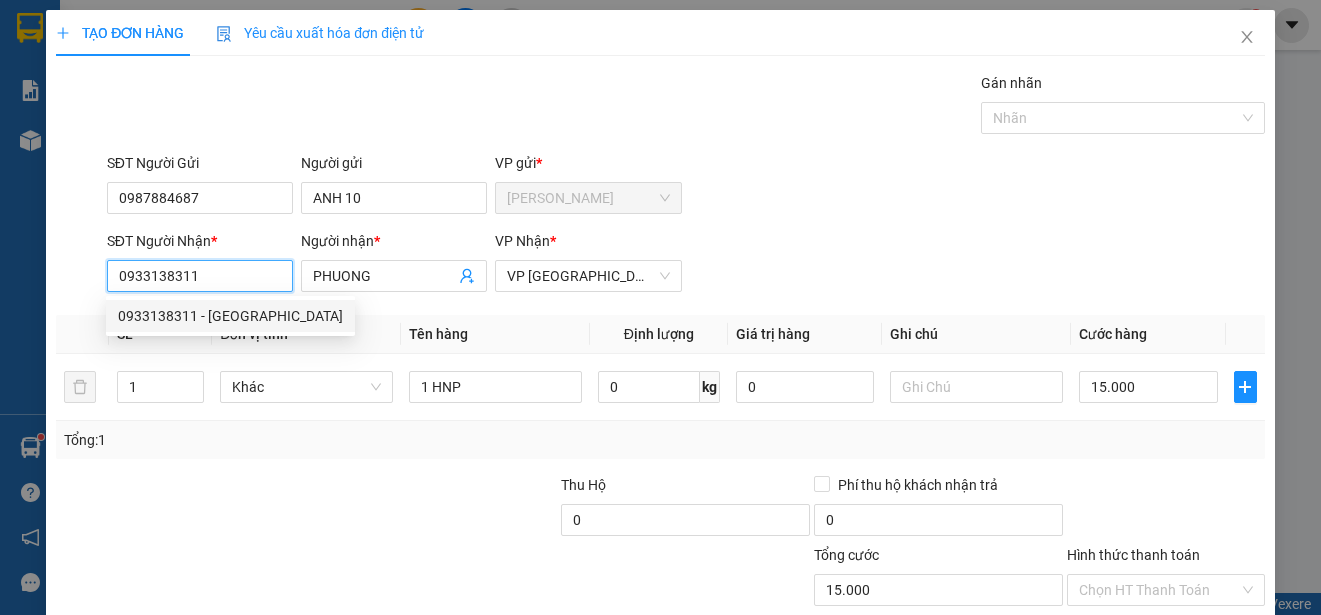 type on "20.000" 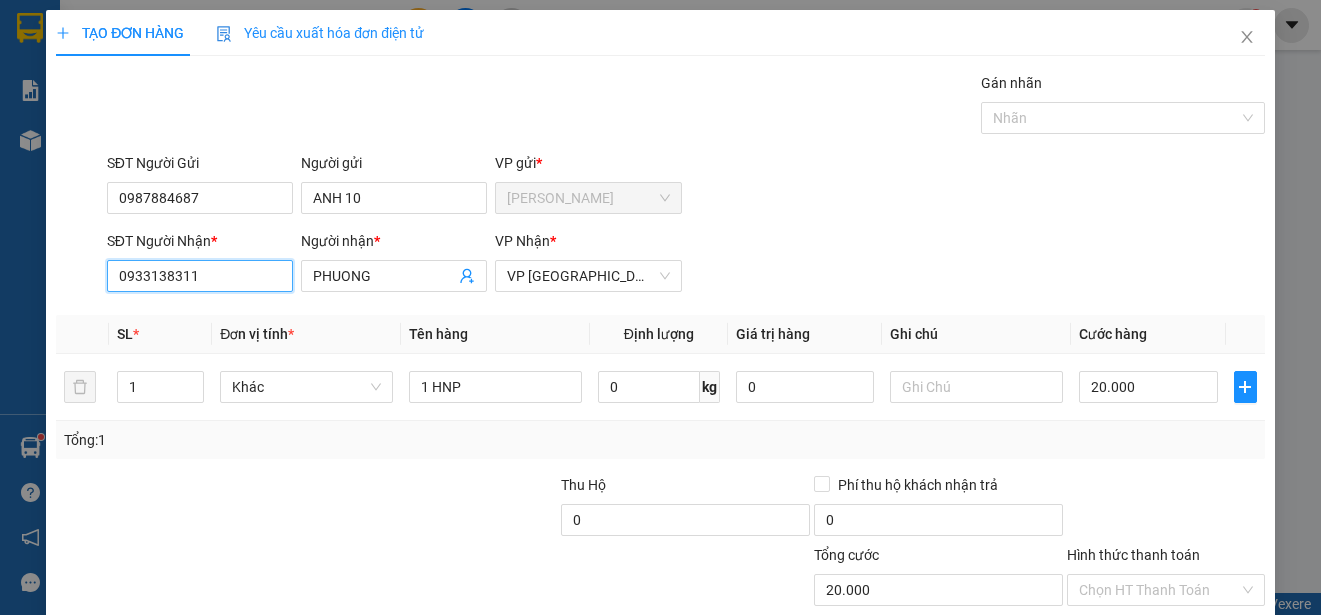 scroll, scrollTop: 125, scrollLeft: 0, axis: vertical 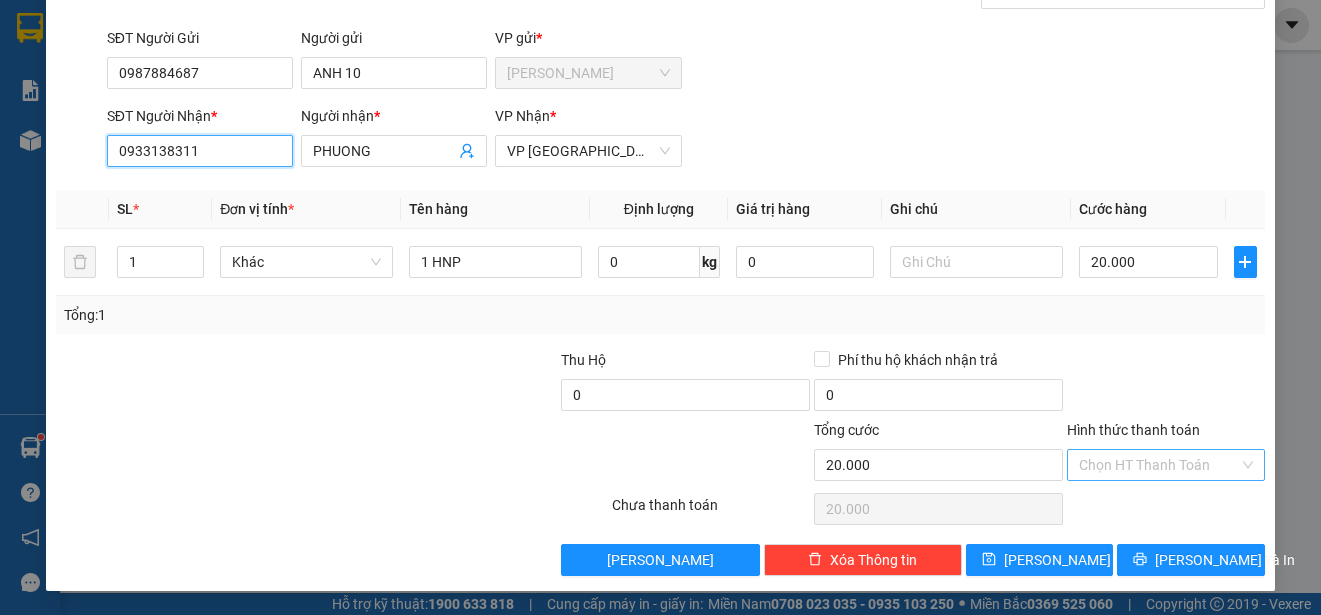 type on "0933138311" 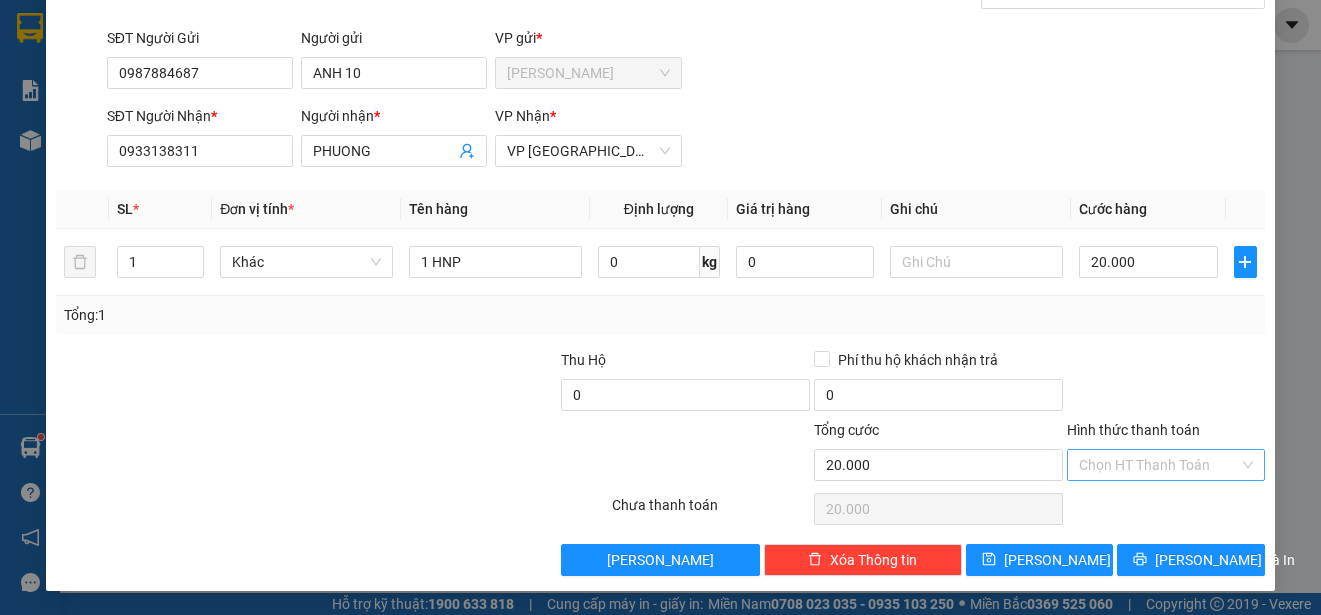 click on "Hình thức thanh toán" at bounding box center (1159, 465) 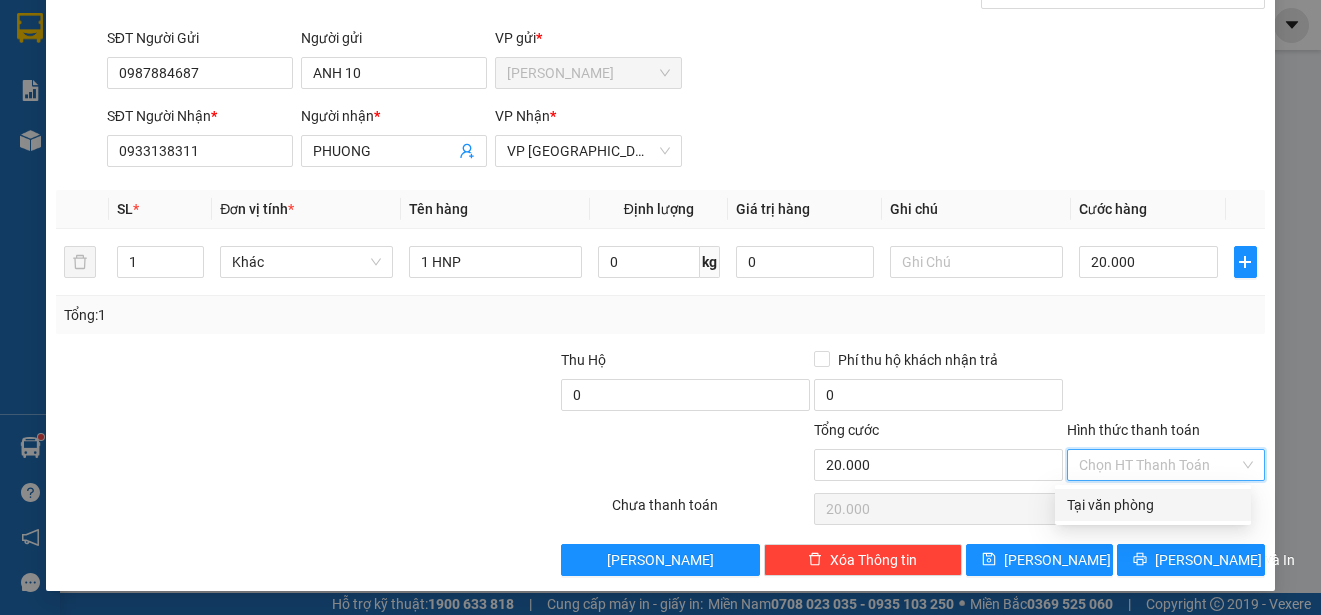click on "Tại văn phòng" at bounding box center [1153, 505] 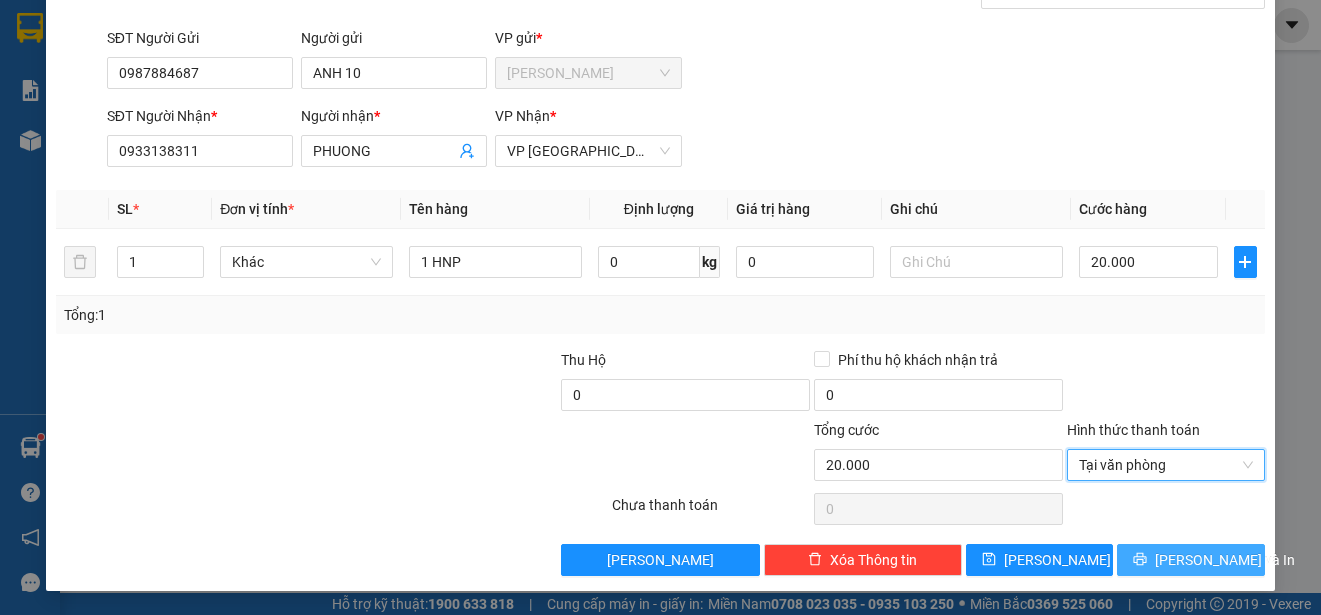 click on "[PERSON_NAME] và In" at bounding box center [1225, 560] 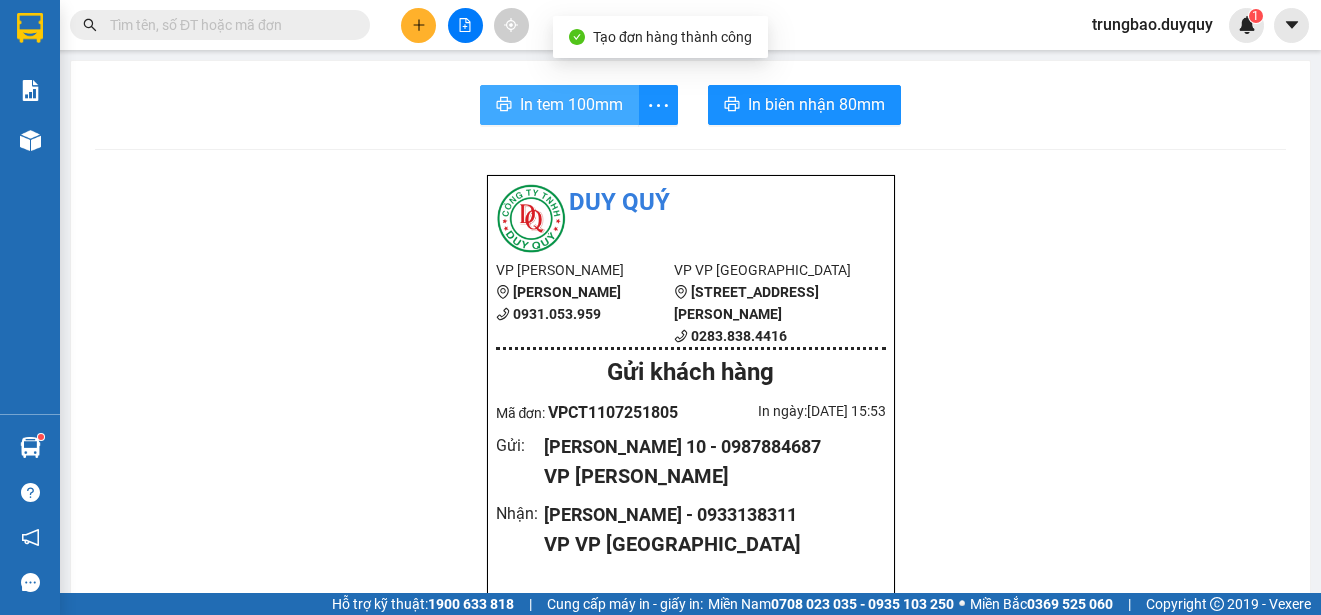 click on "In tem 100mm" at bounding box center (571, 104) 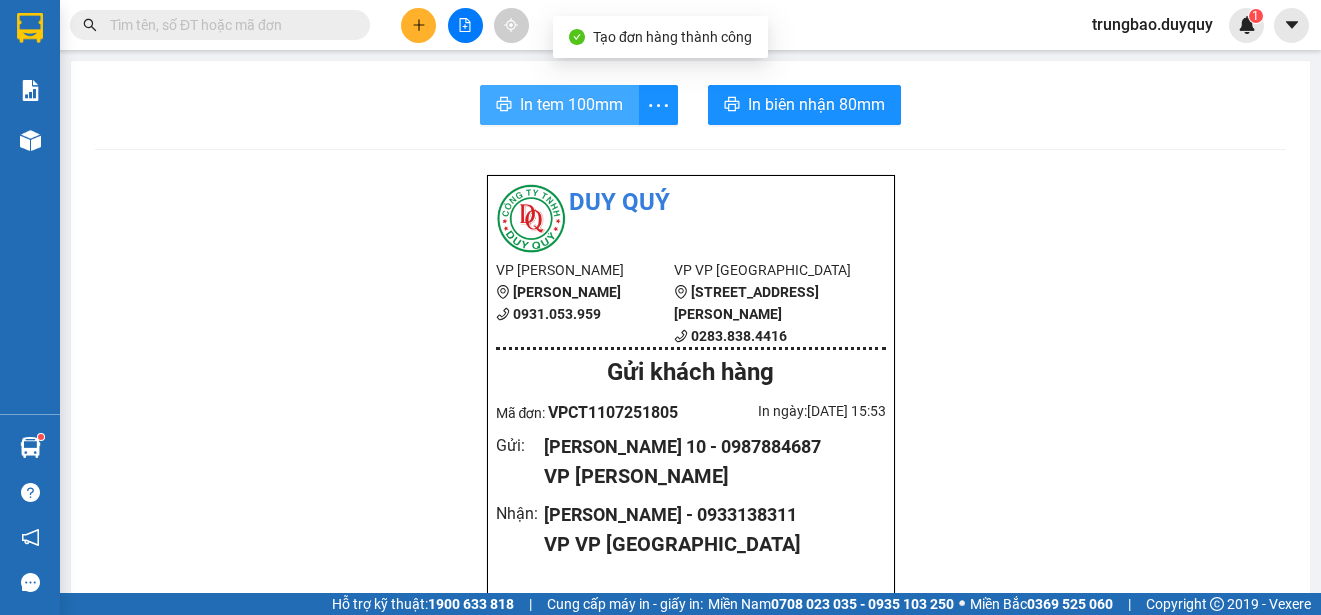 scroll, scrollTop: 0, scrollLeft: 0, axis: both 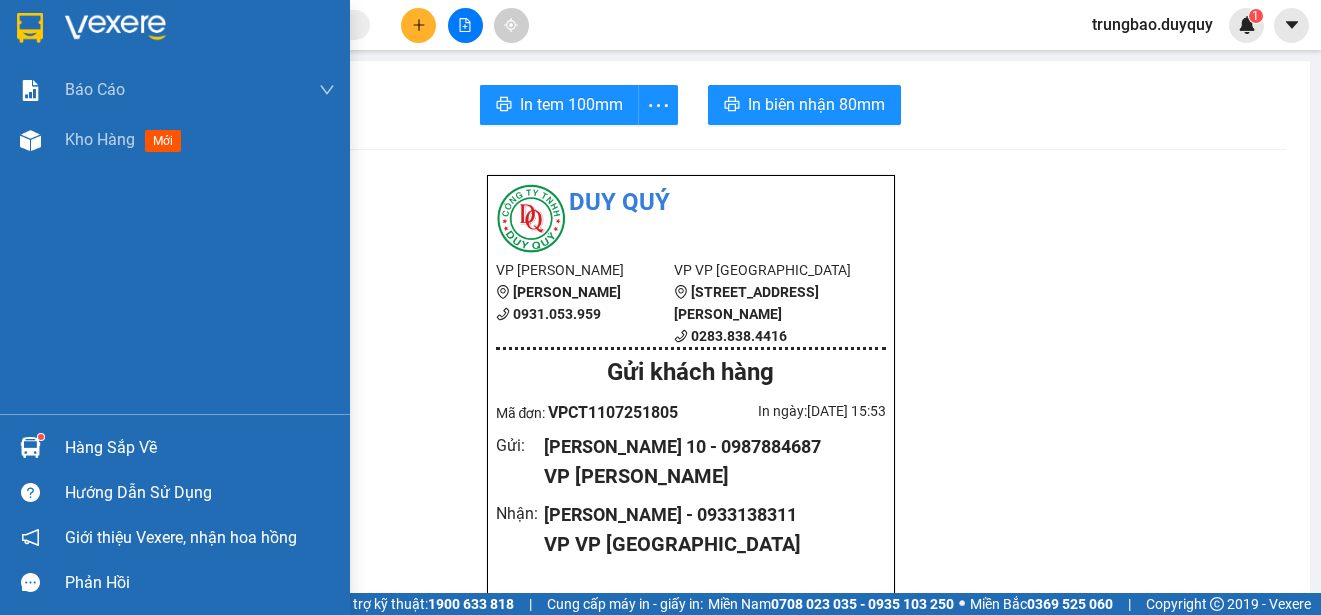 click at bounding box center [30, 28] 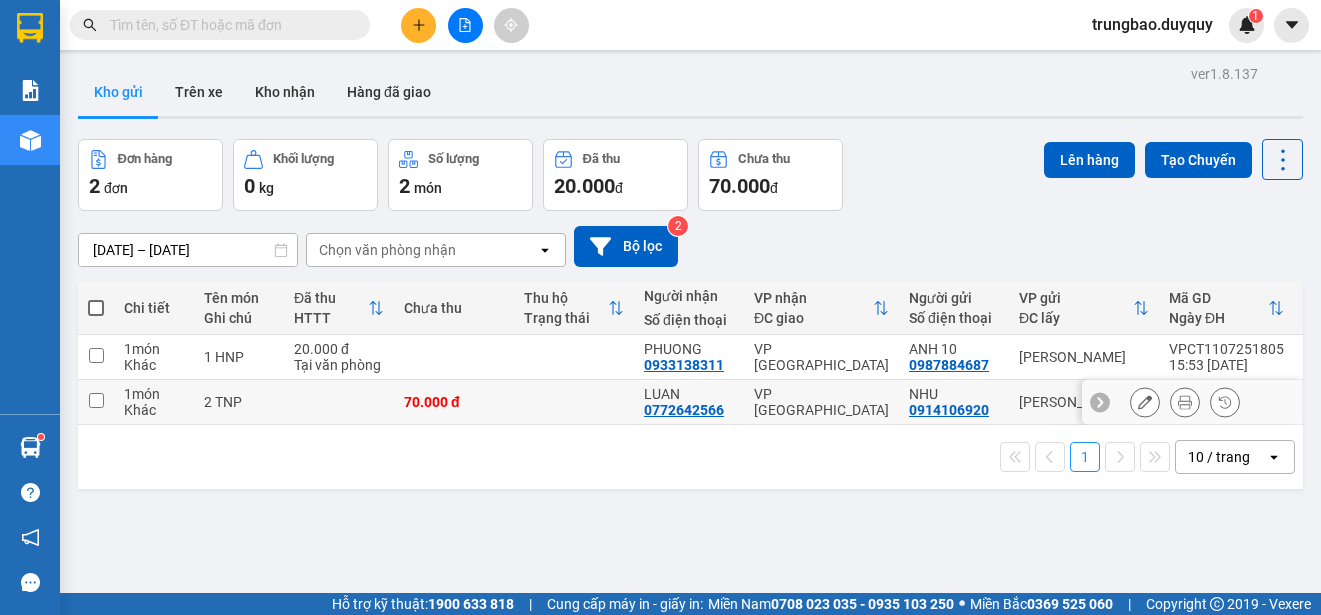 click at bounding box center [96, 400] 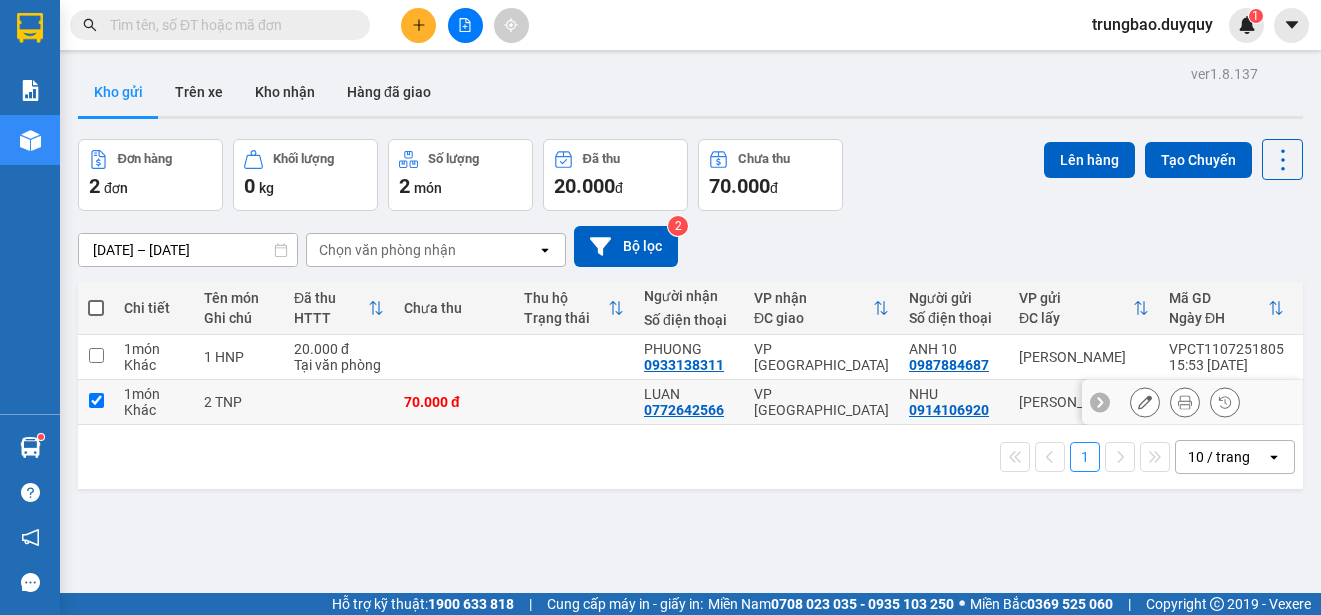 checkbox on "true" 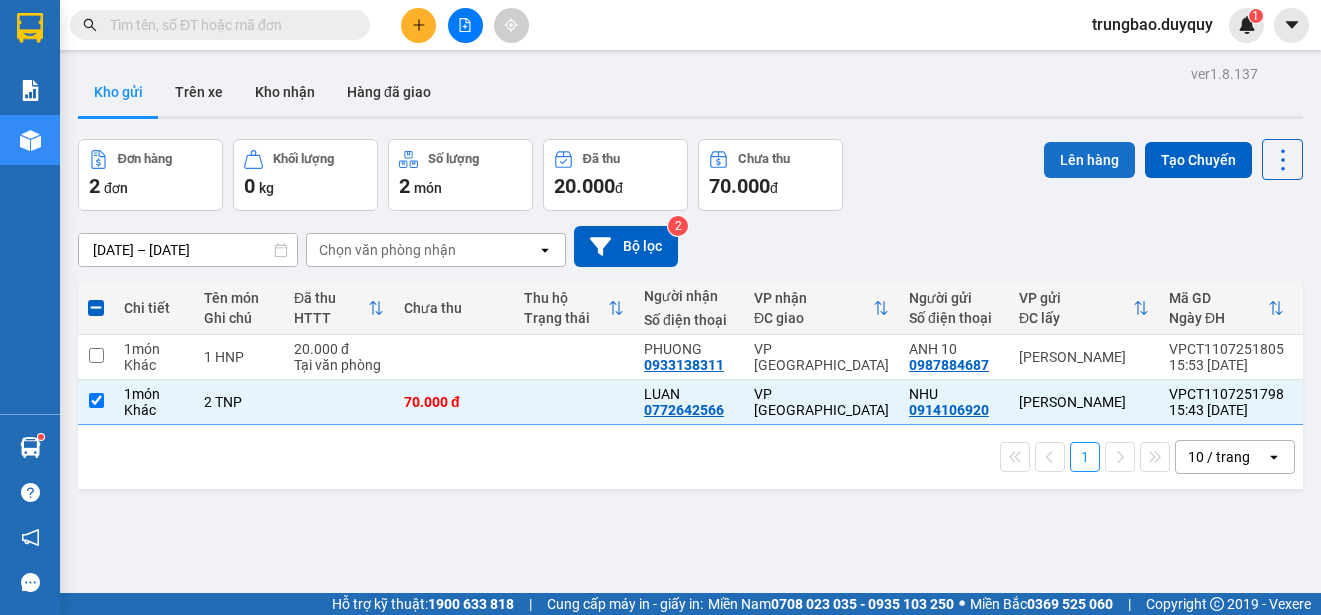 click on "Lên hàng" at bounding box center (1089, 160) 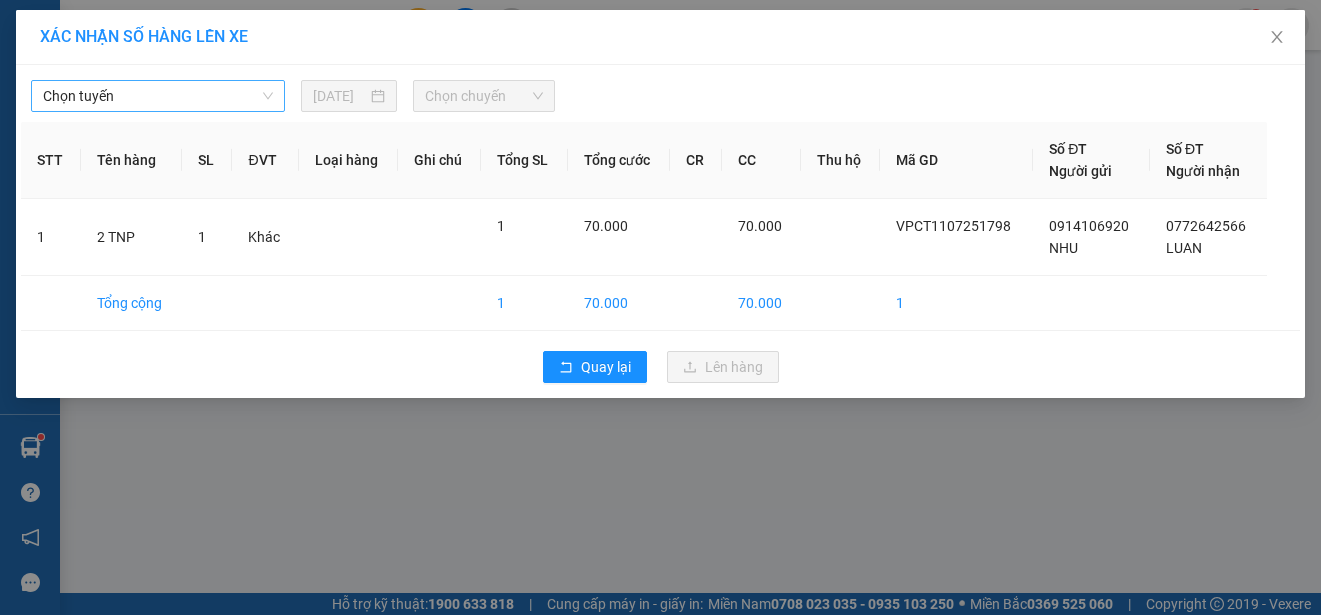 click on "Chọn tuyến" at bounding box center [158, 96] 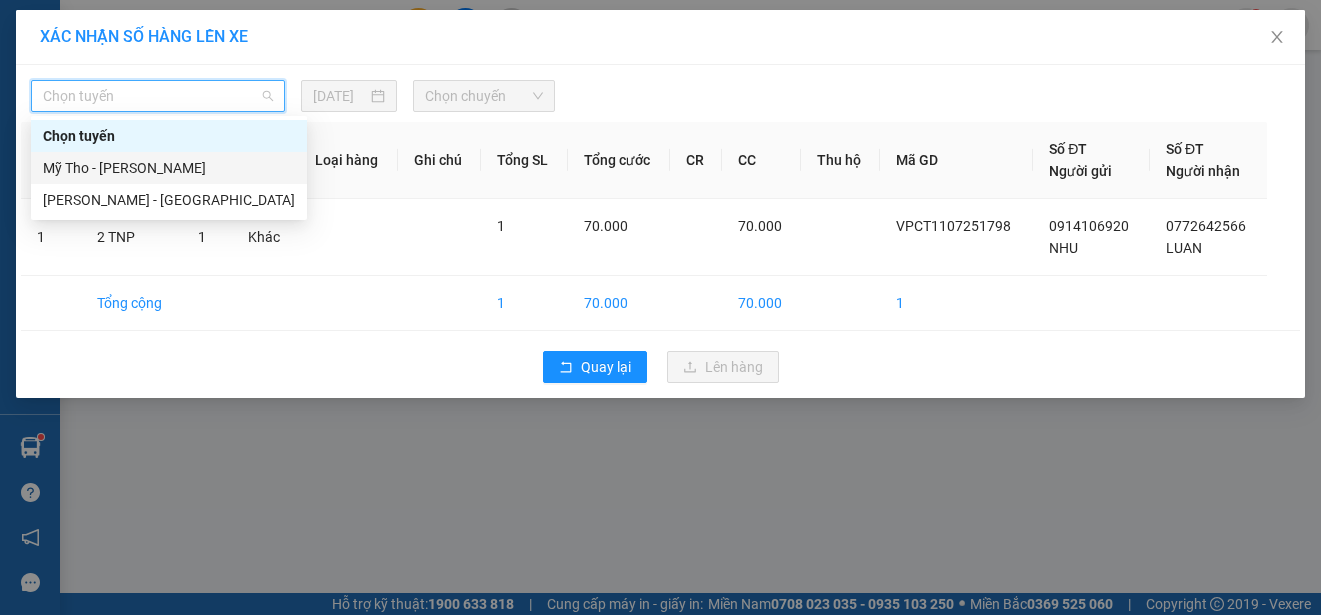 click on "Mỹ Tho - [PERSON_NAME]" at bounding box center [169, 168] 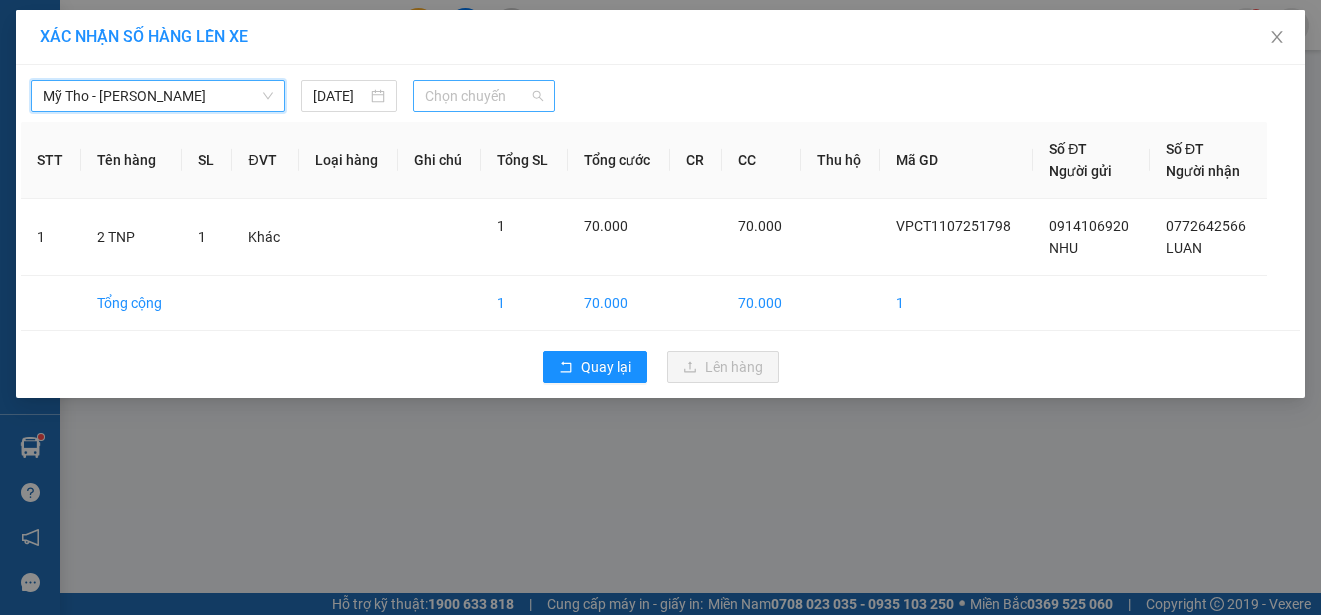 click on "Chọn chuyến" at bounding box center (483, 96) 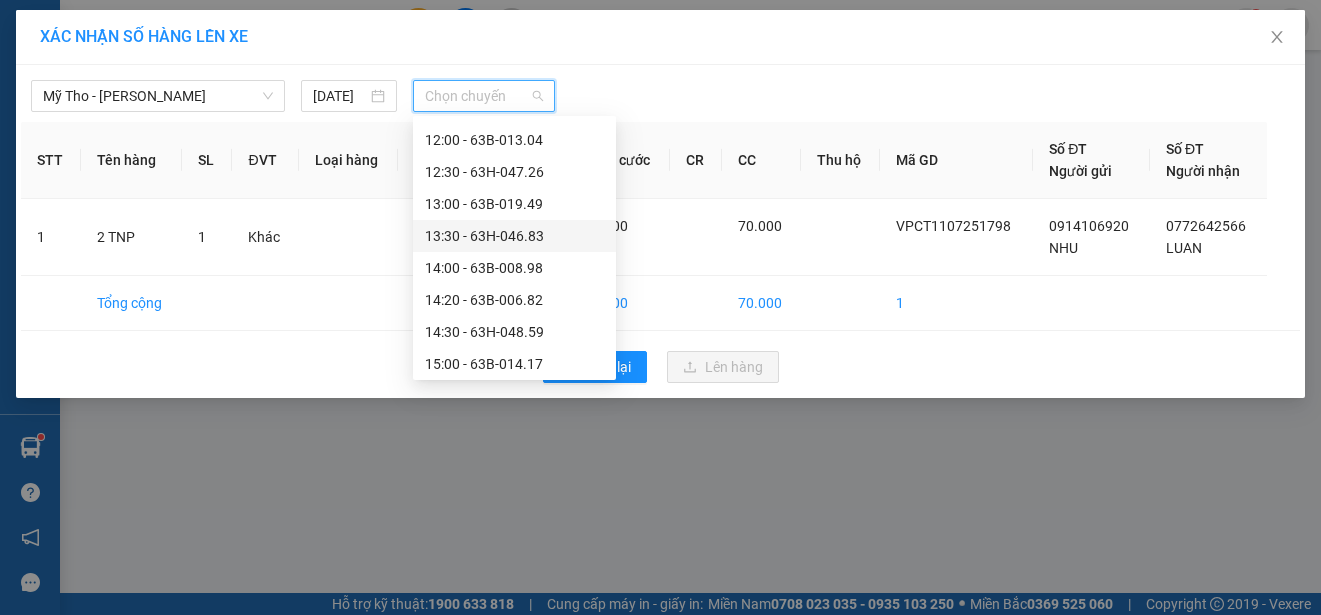 scroll, scrollTop: 800, scrollLeft: 0, axis: vertical 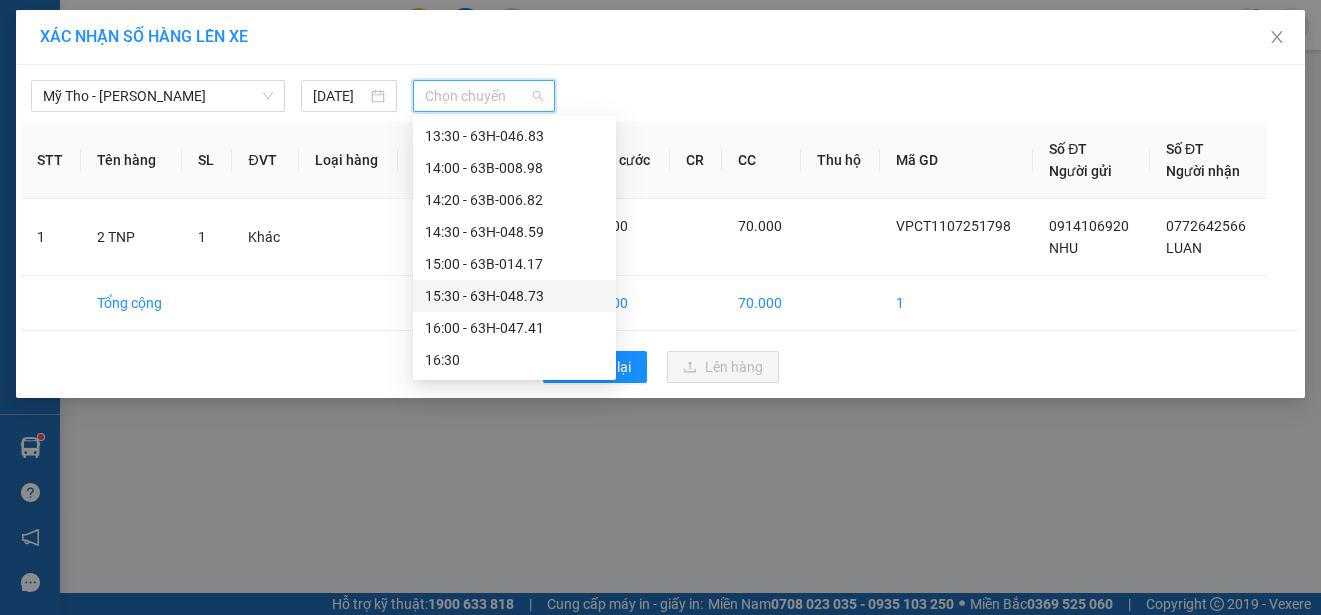 click on "15:30     - 63H-048.73" at bounding box center (514, 296) 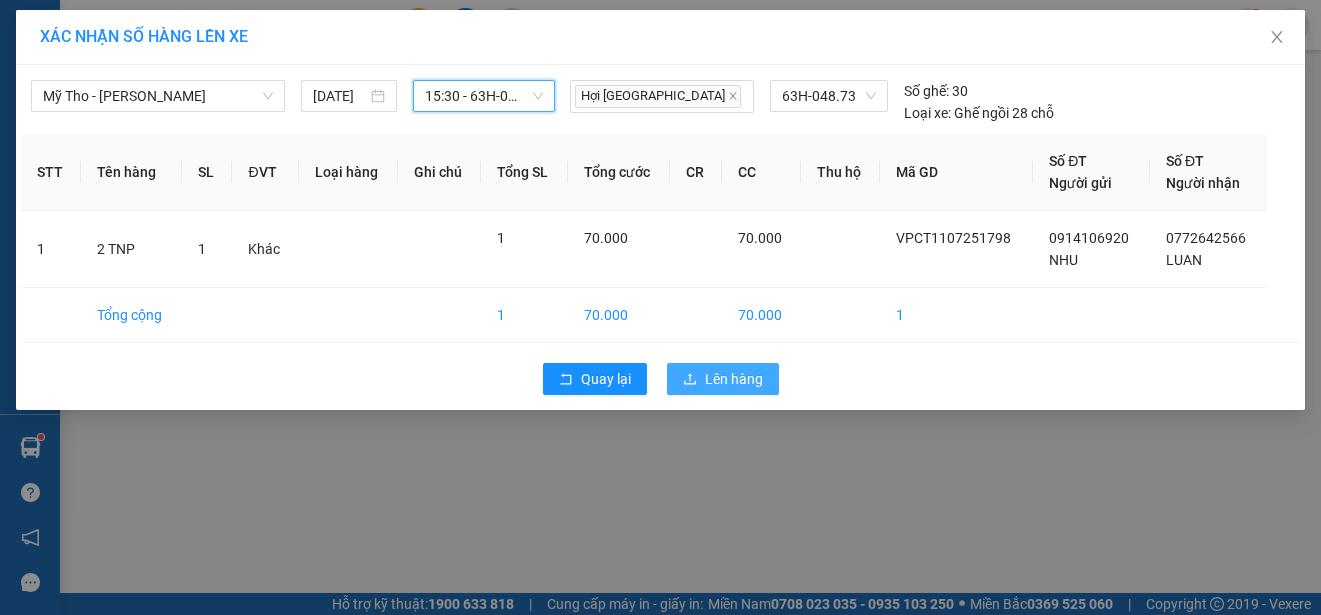 click on "Lên hàng" at bounding box center [734, 379] 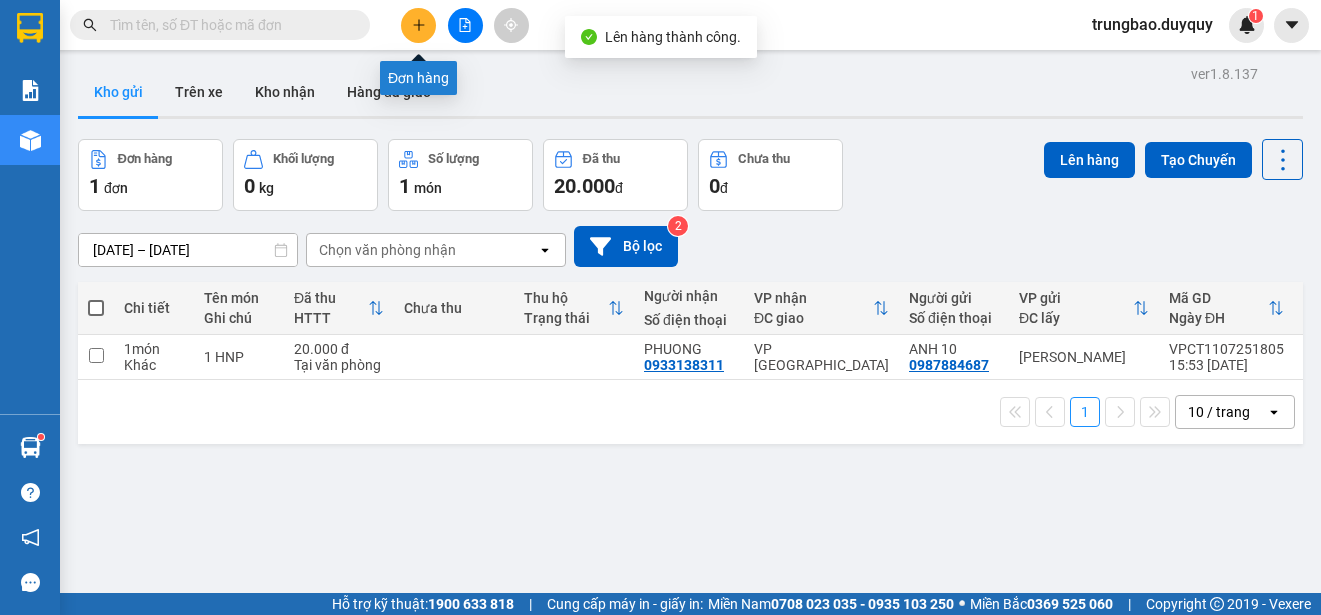 click at bounding box center (418, 25) 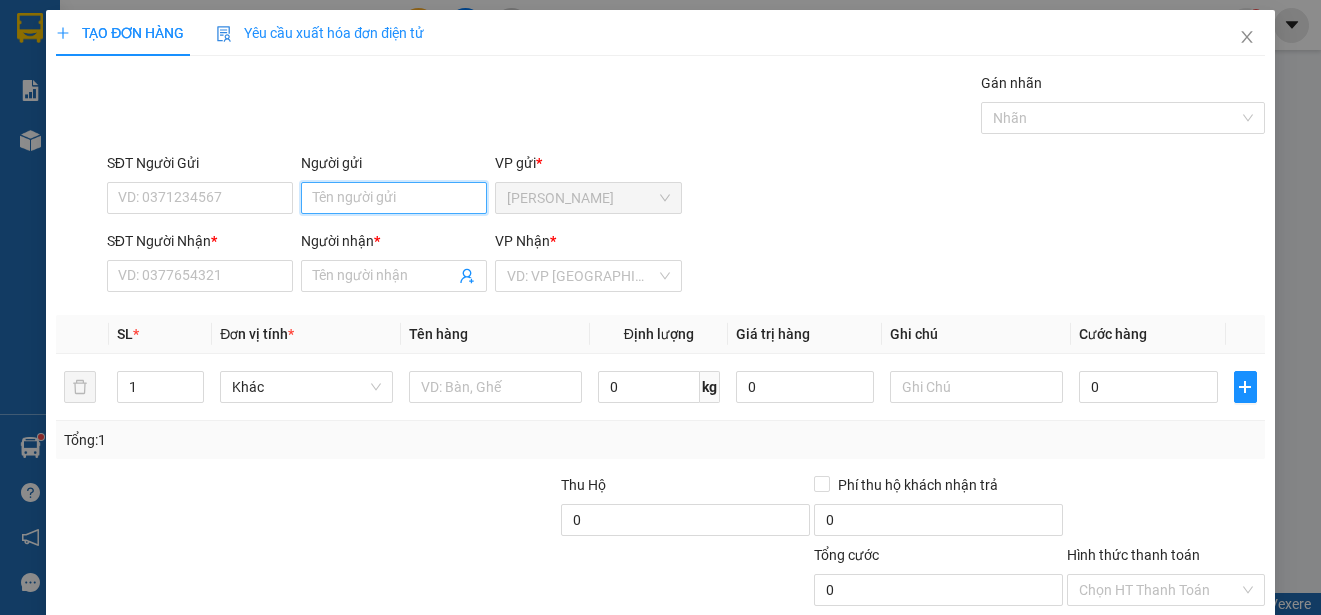 click on "Người gửi" at bounding box center [394, 198] 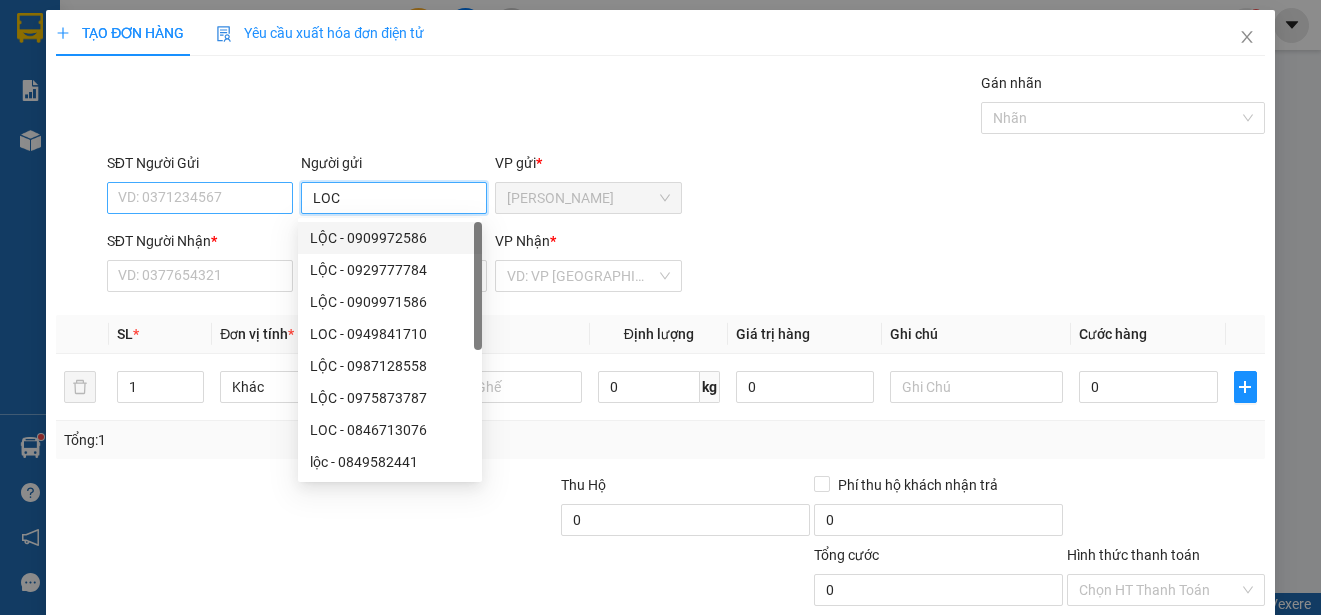 type on "LOC" 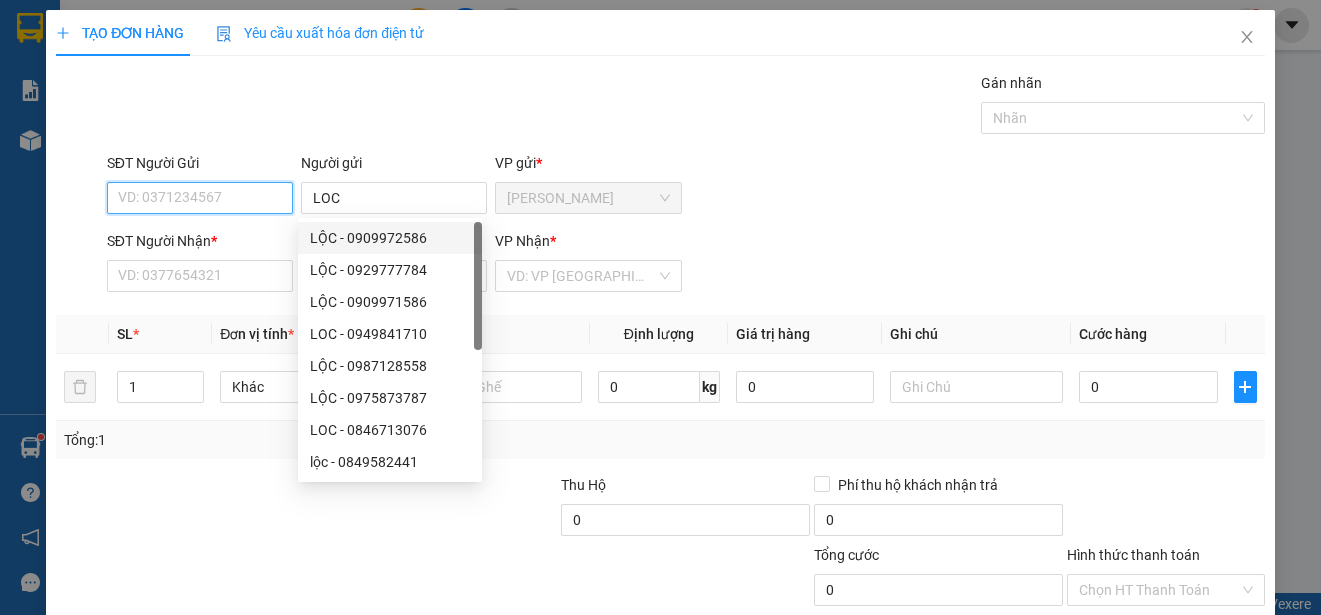 click on "SĐT Người Gửi" at bounding box center (200, 198) 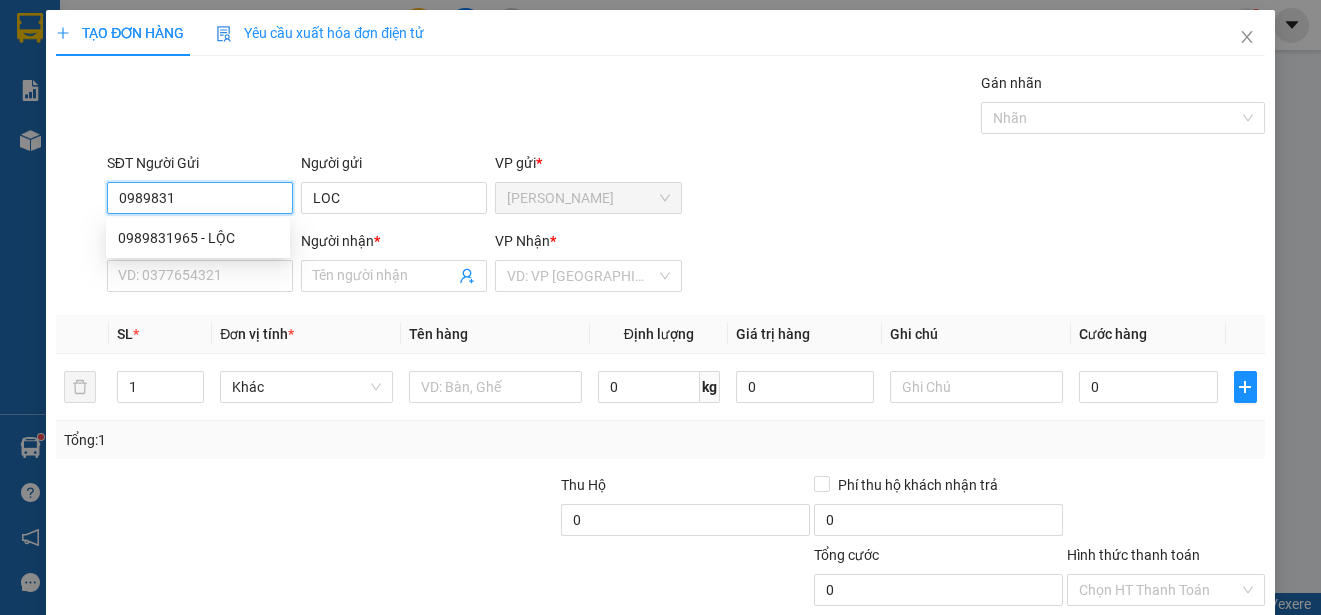 click on "0989831965 - LỘC" at bounding box center (198, 238) 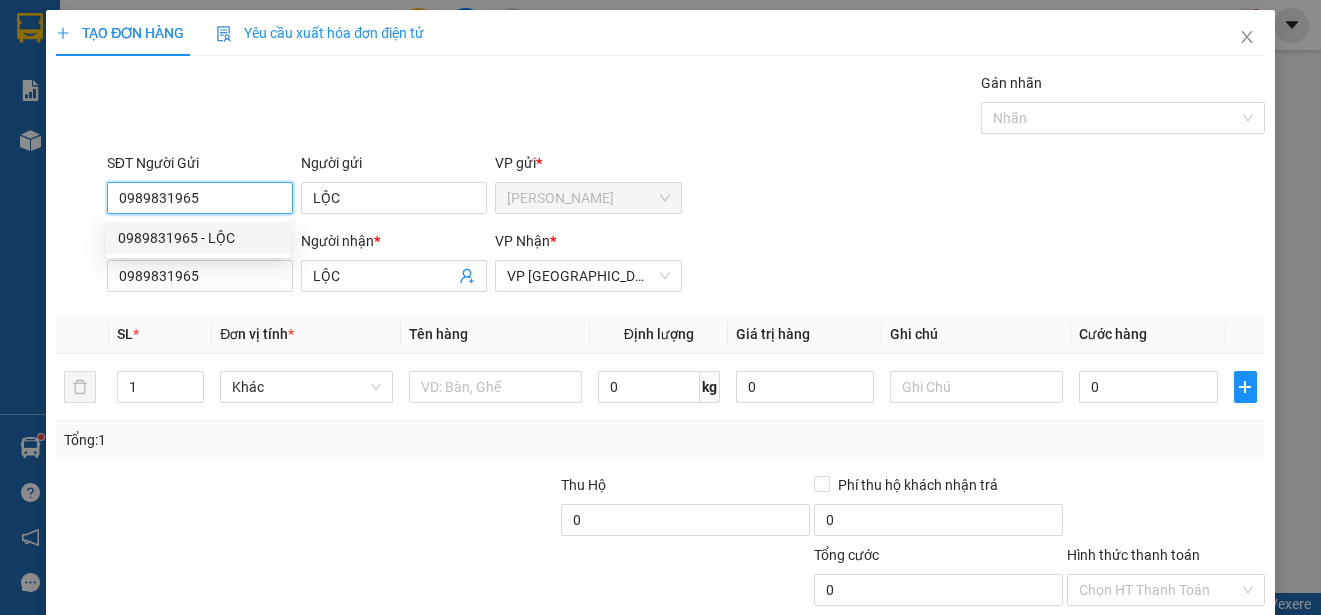 type on "30.000" 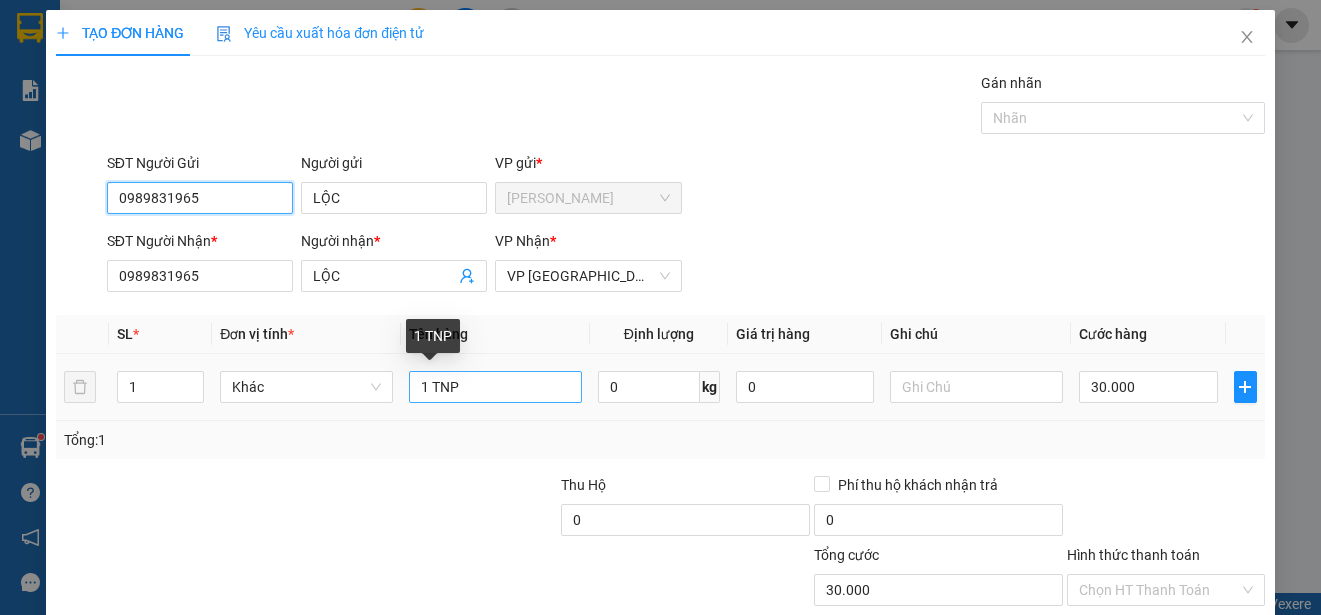 type on "0989831965" 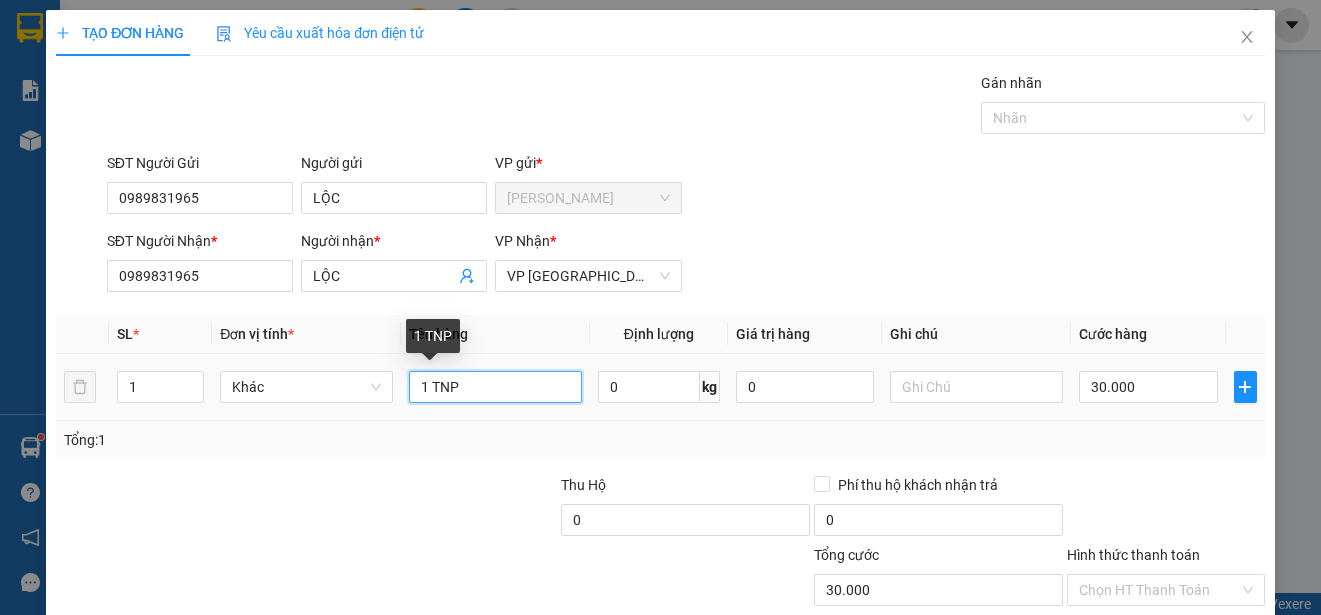 click on "1 TNP" at bounding box center (495, 387) 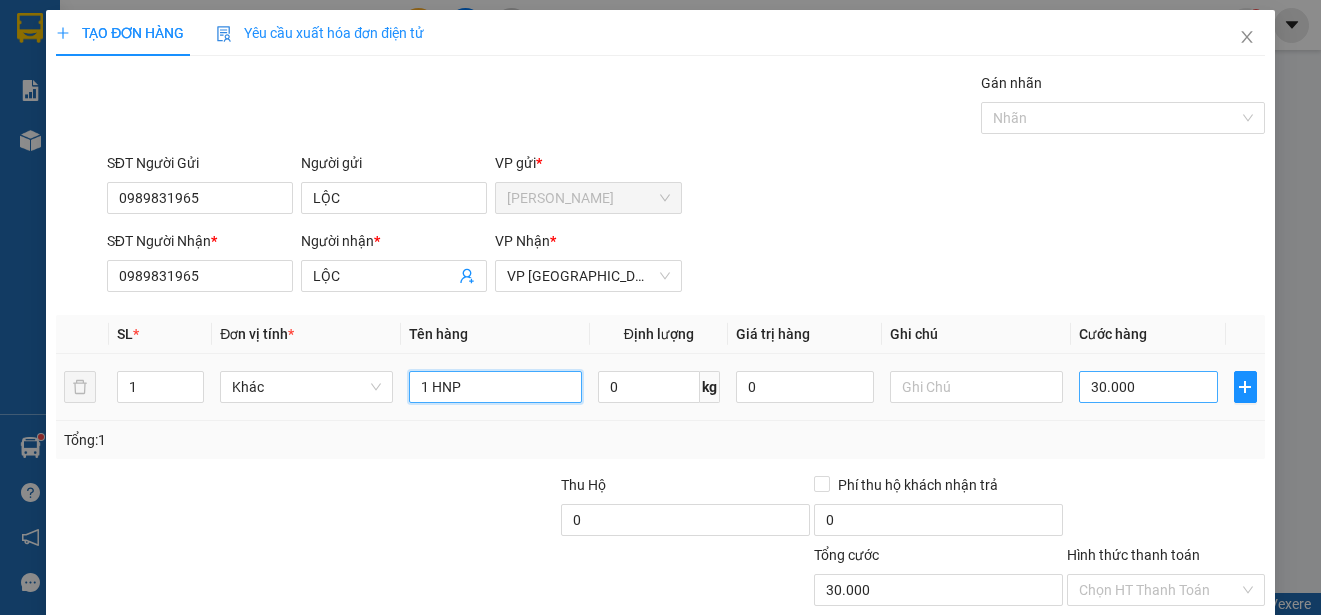 type on "1 HNP" 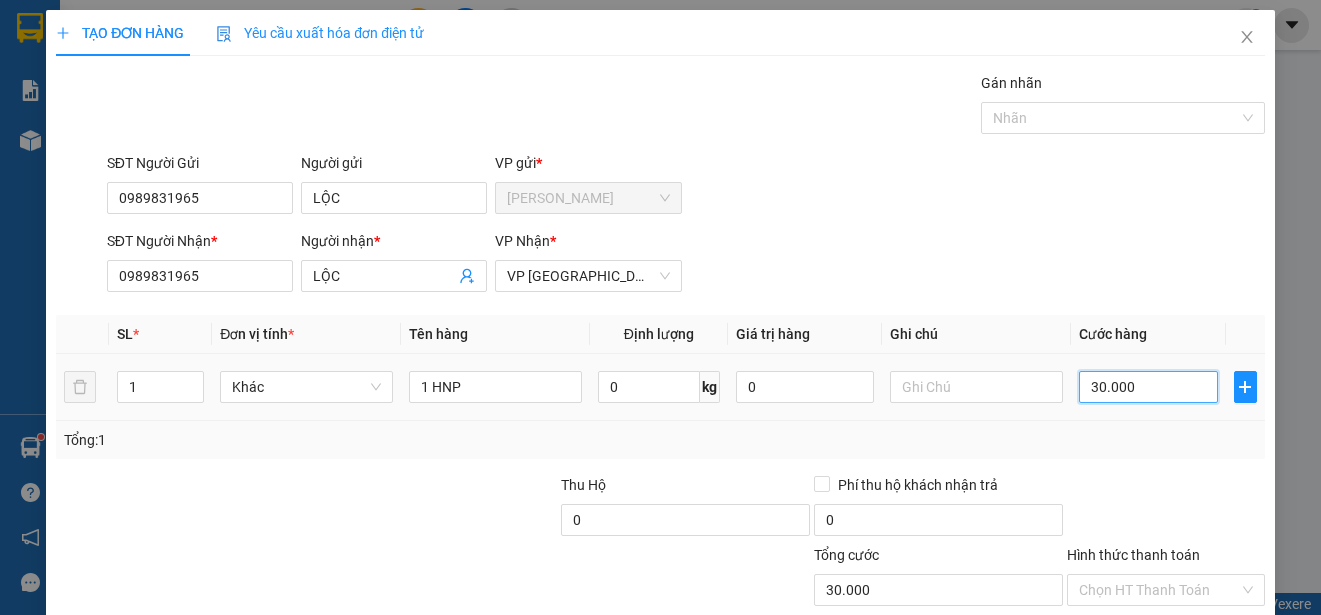 click on "30.000" at bounding box center (1148, 387) 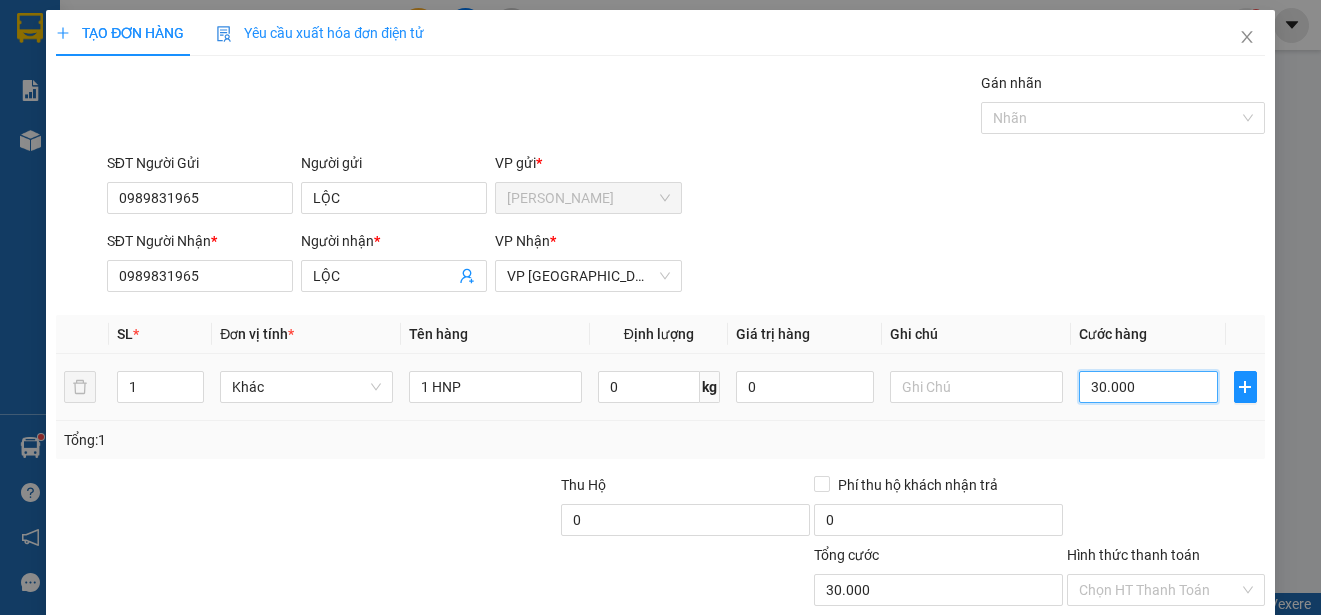 type on "0" 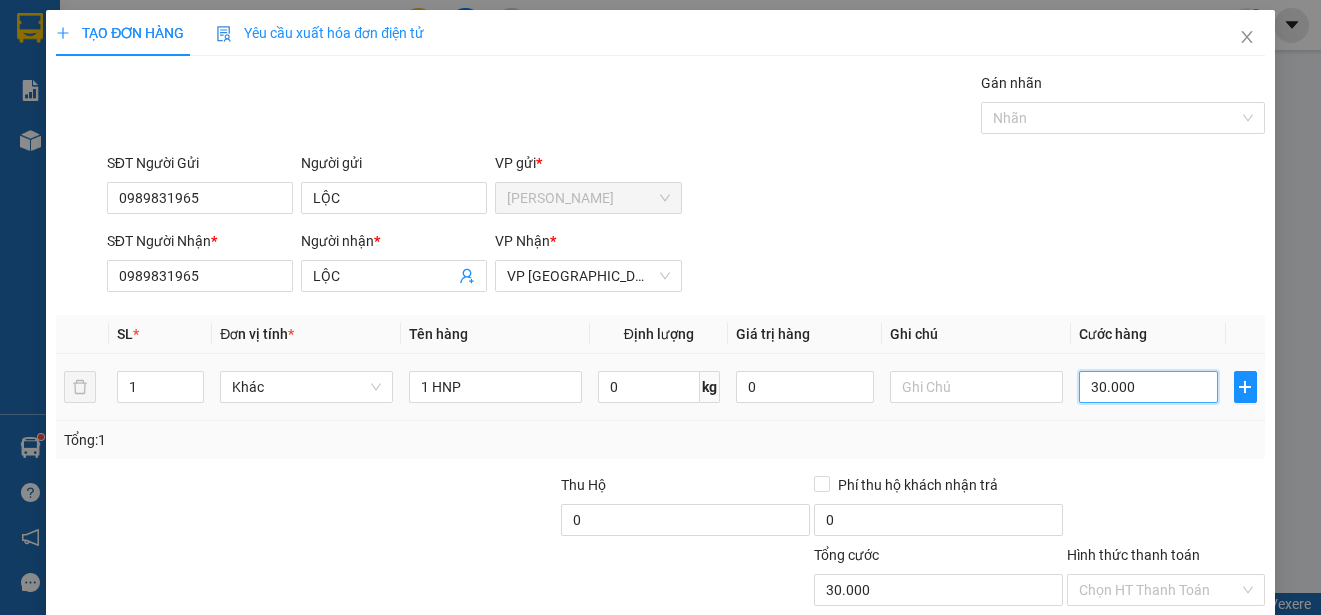 type on "0" 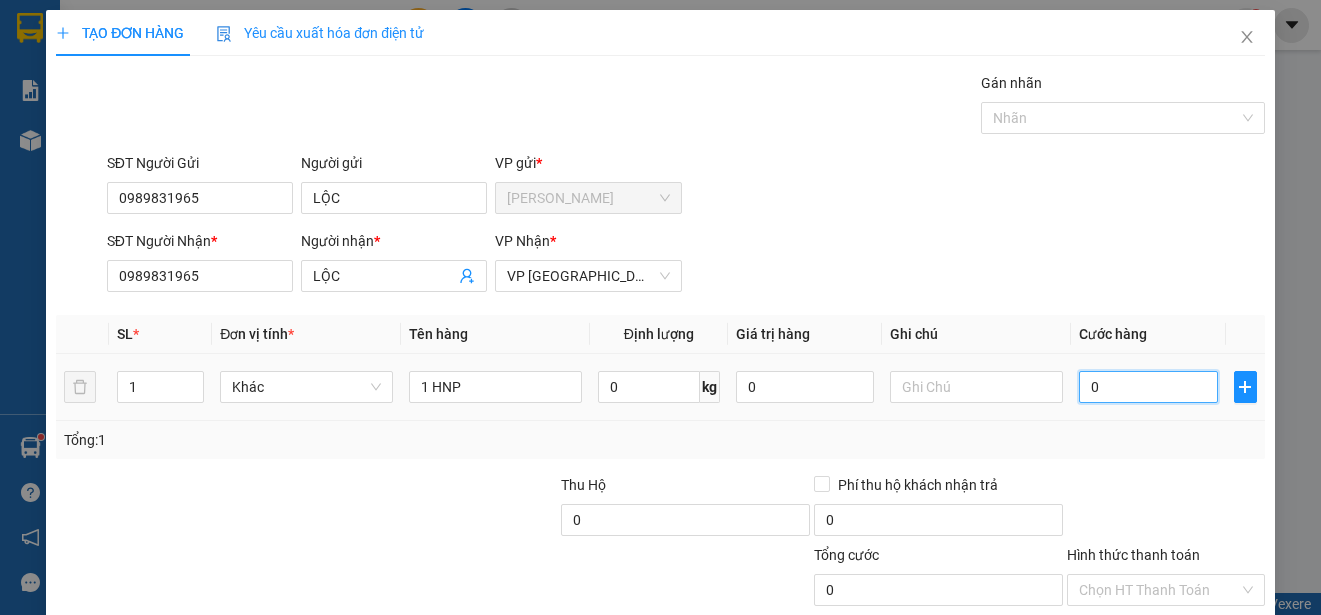 click on "0" at bounding box center [1148, 387] 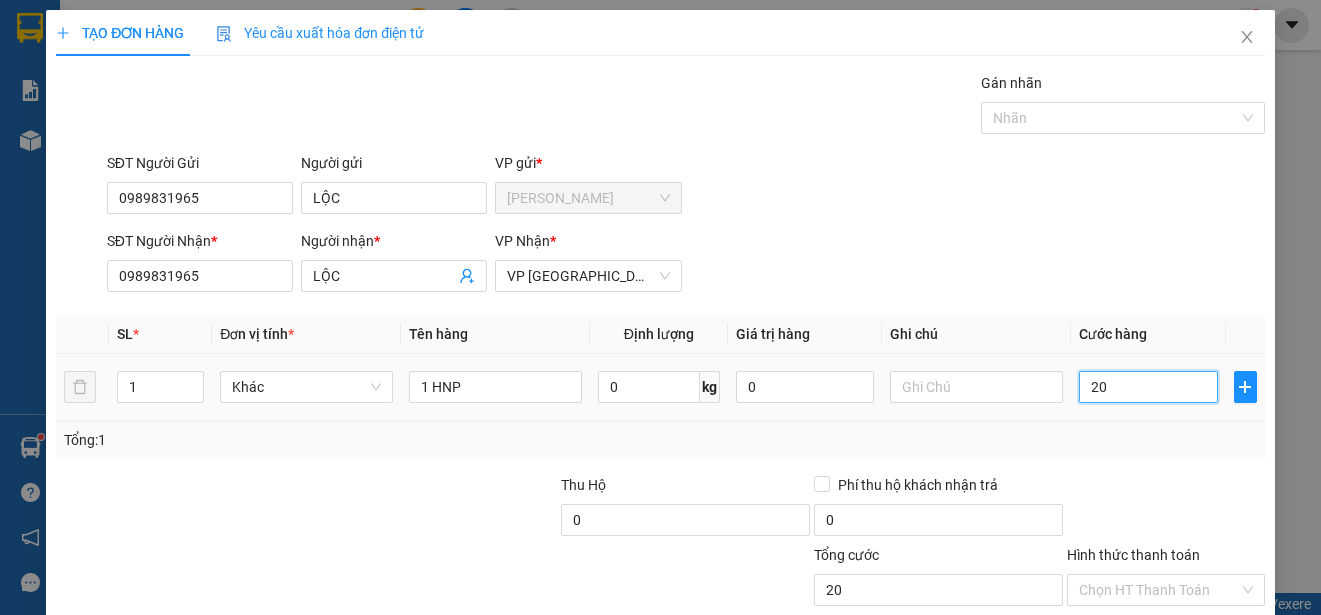 type on "200" 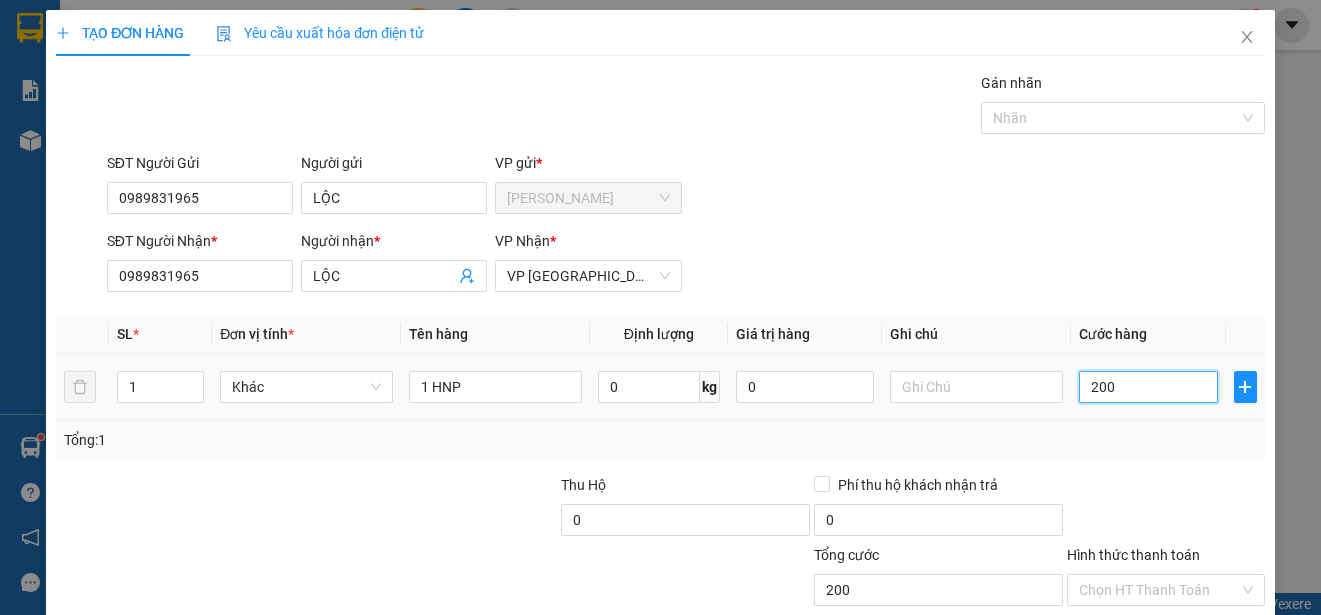 type on "2.000" 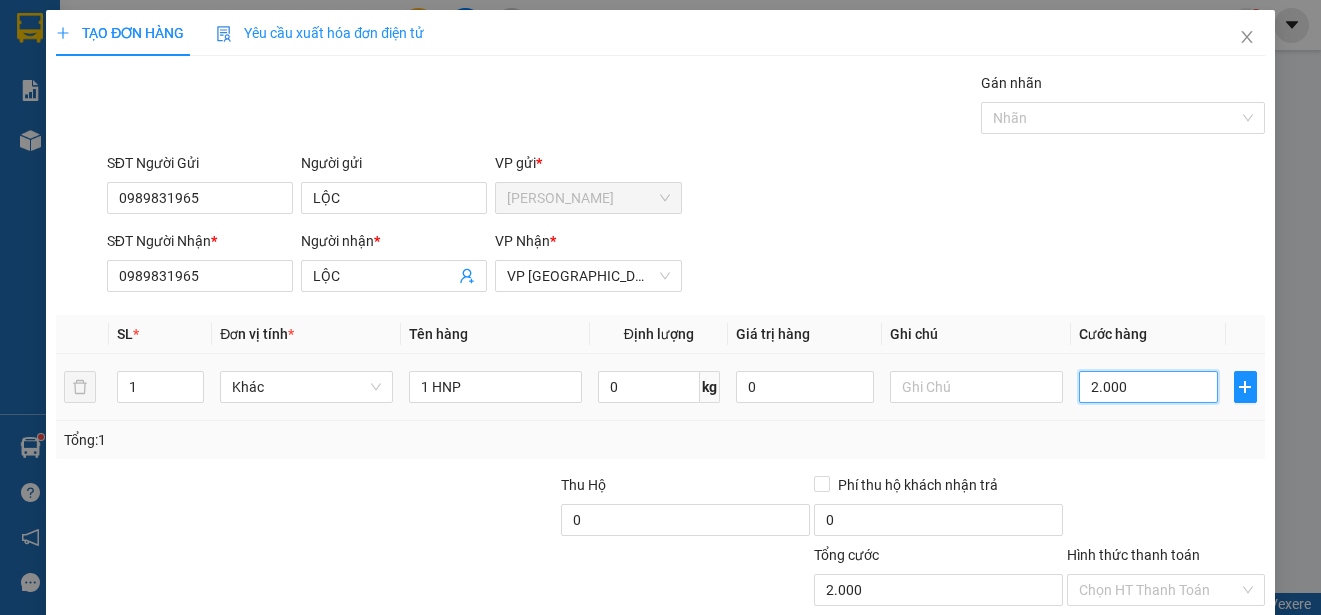 type on "20.000" 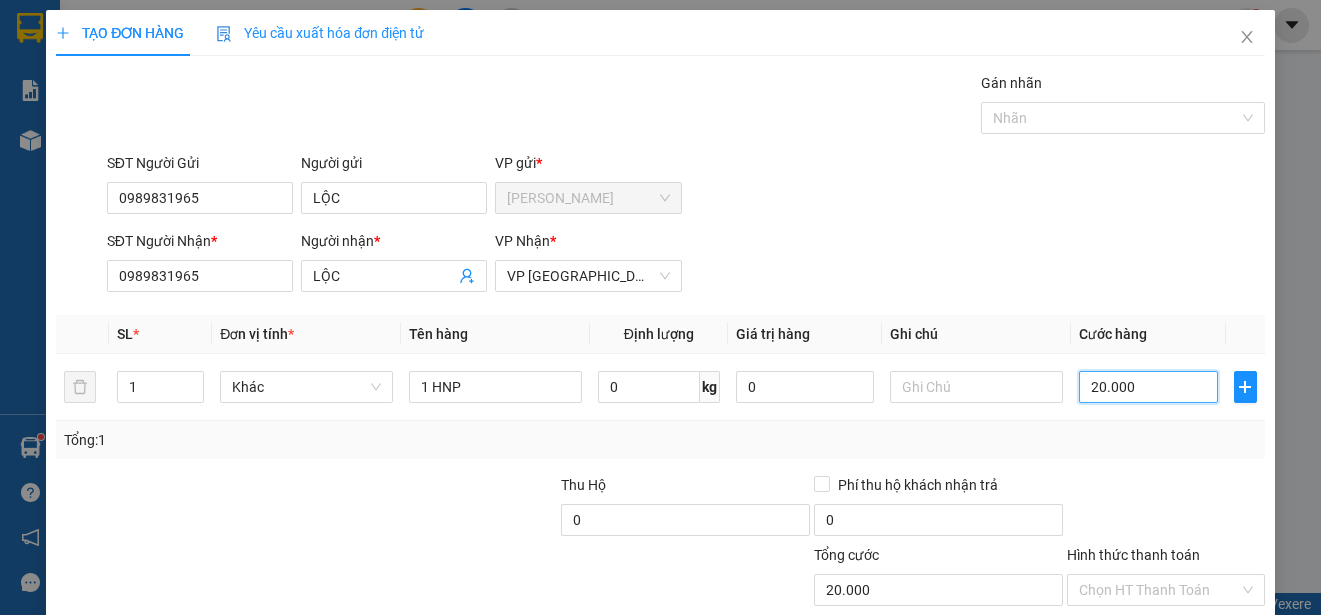 scroll, scrollTop: 125, scrollLeft: 0, axis: vertical 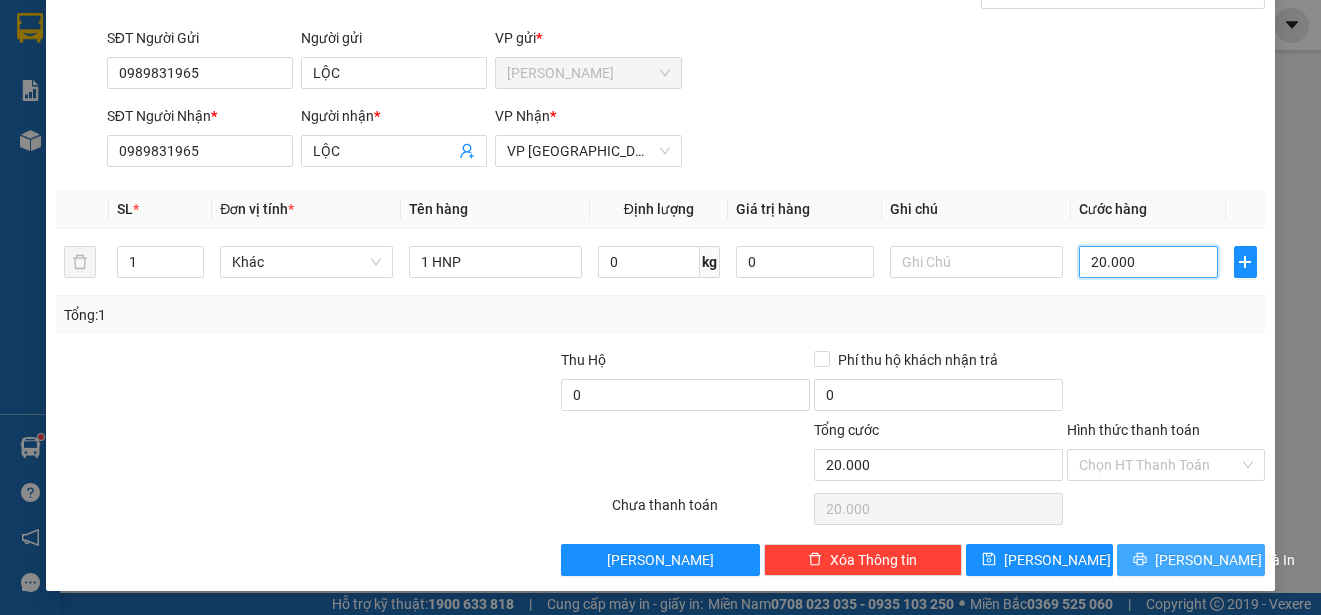 type on "20.000" 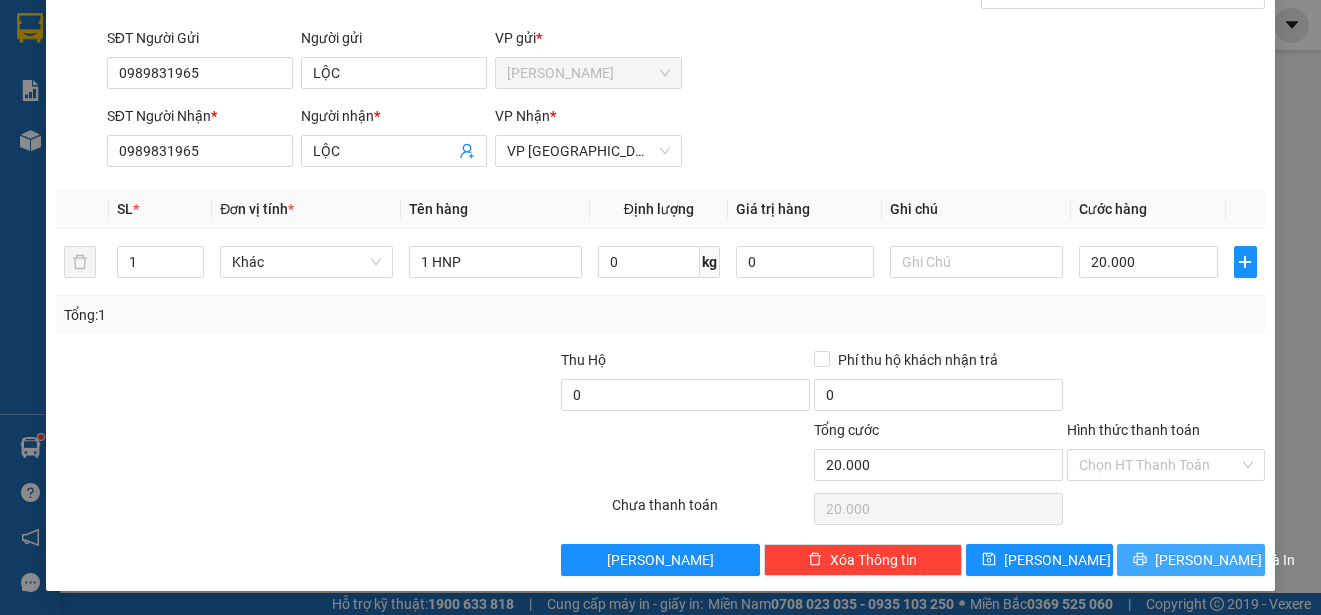 click on "[PERSON_NAME] và In" at bounding box center [1225, 560] 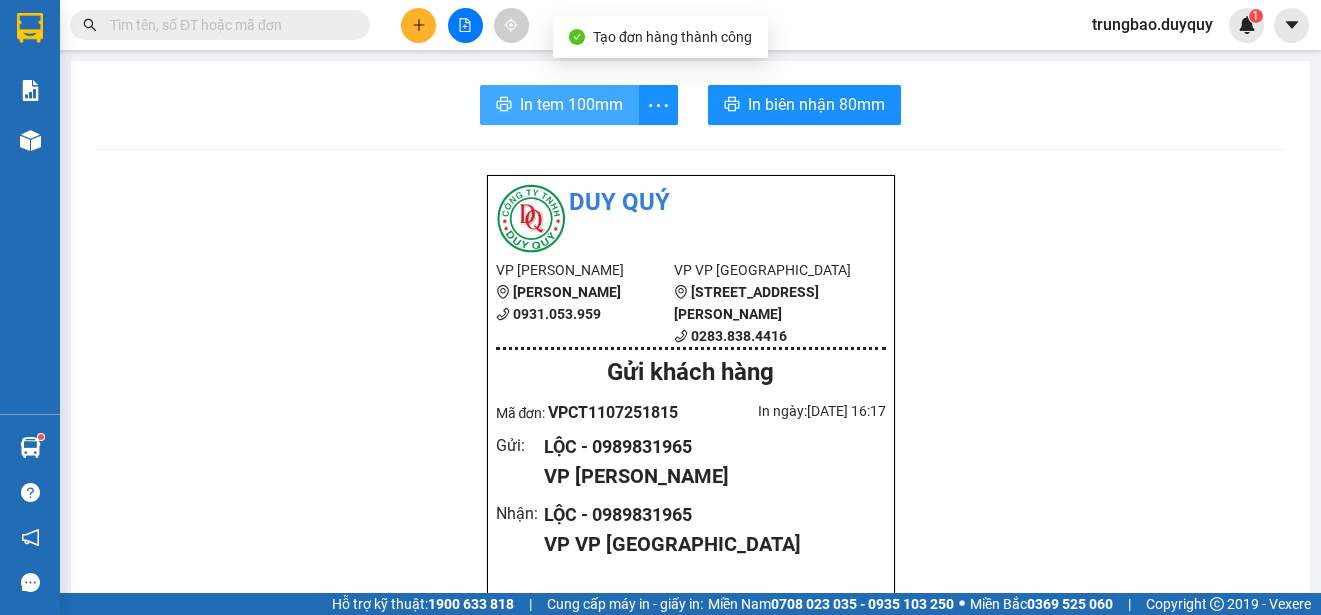 click on "In tem 100mm" at bounding box center [571, 104] 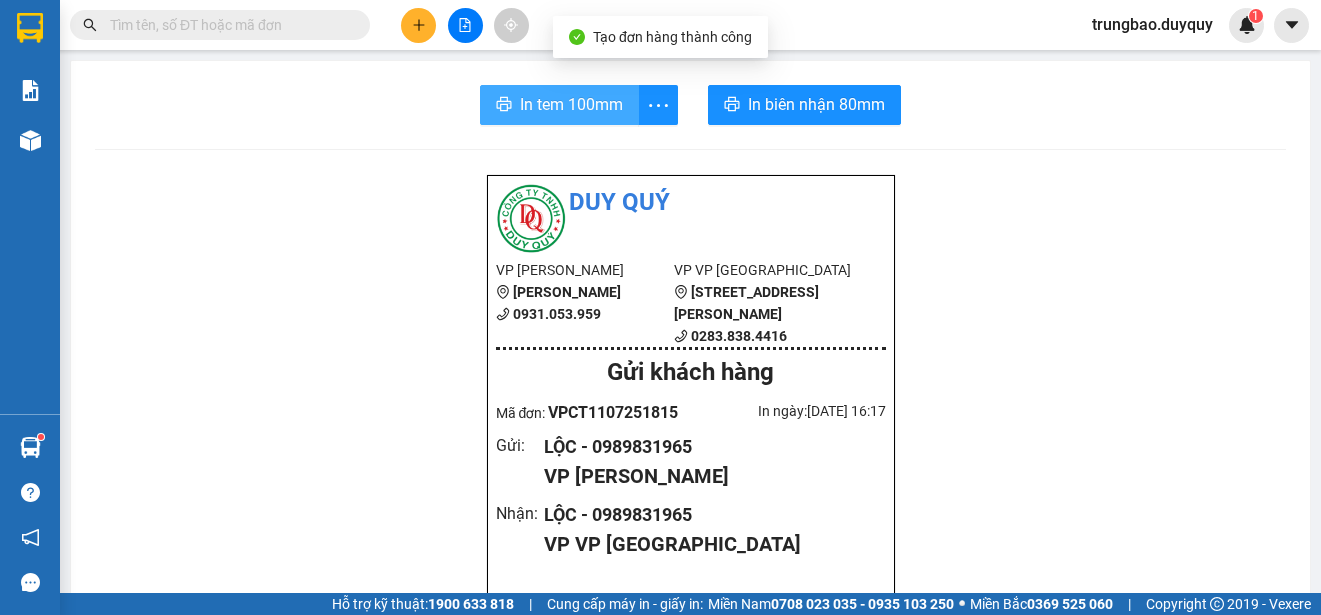 scroll, scrollTop: 0, scrollLeft: 0, axis: both 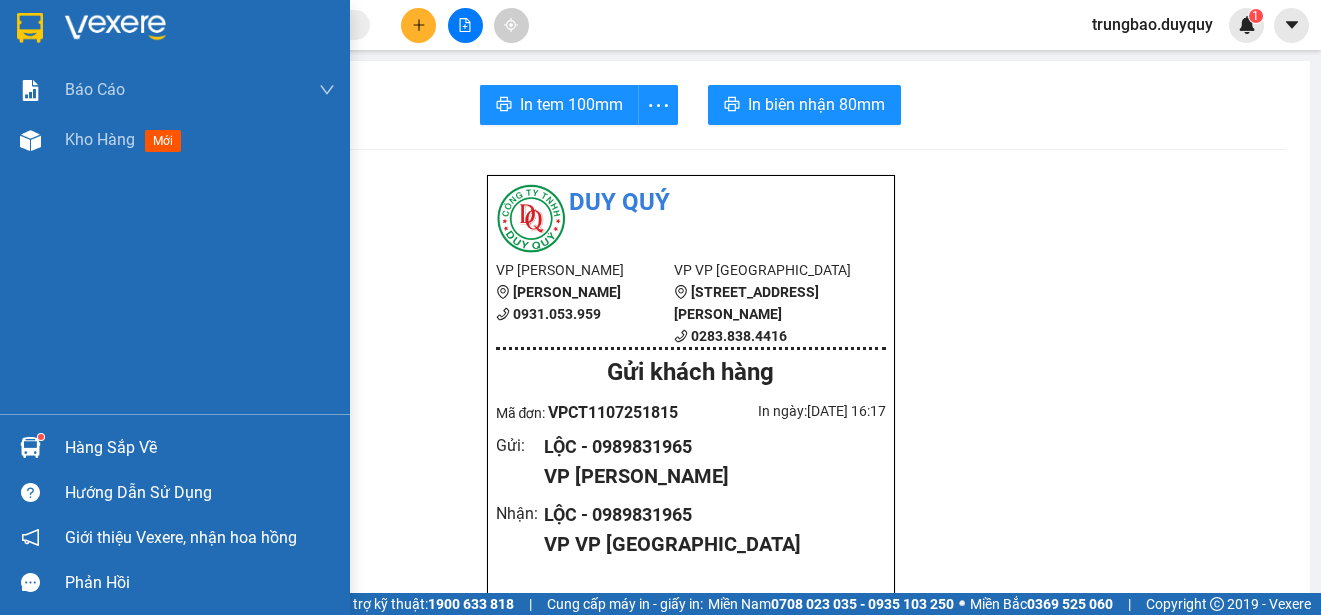 click at bounding box center [30, 28] 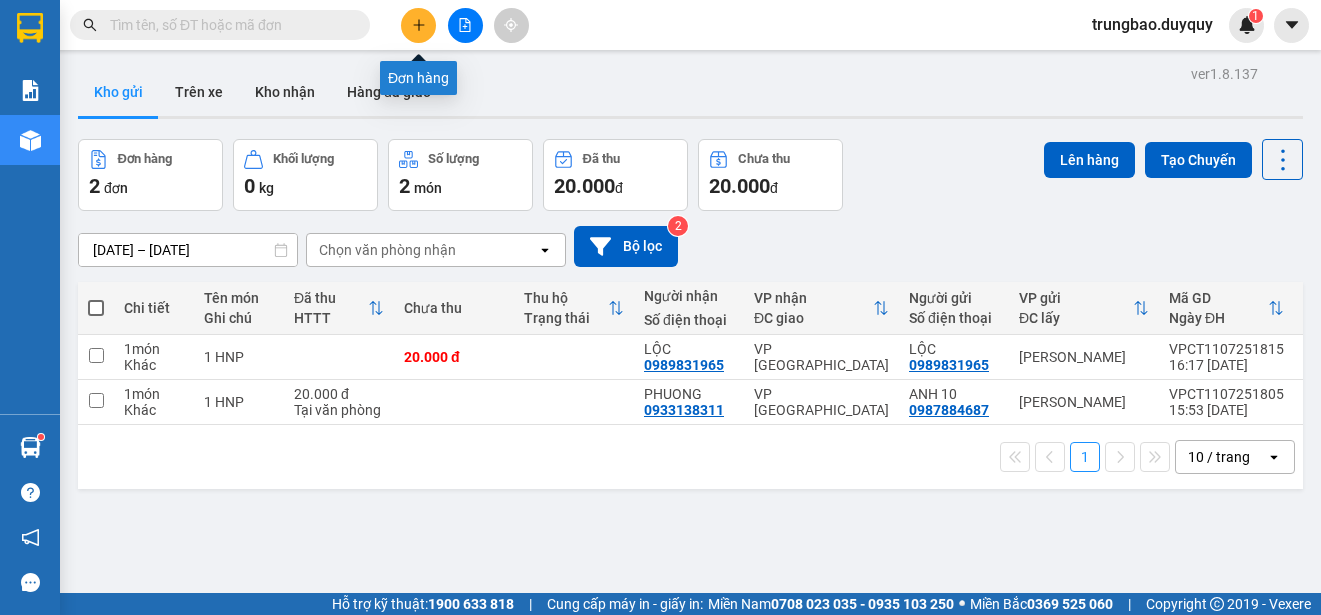 click 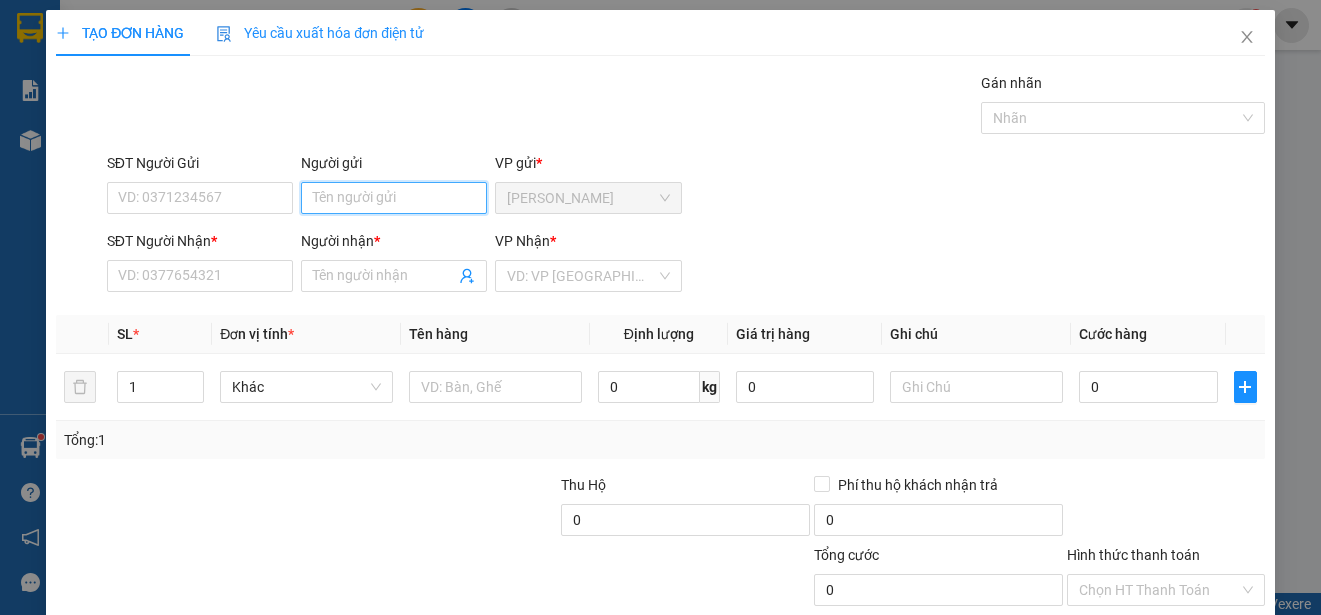 click on "Người gửi" at bounding box center (394, 198) 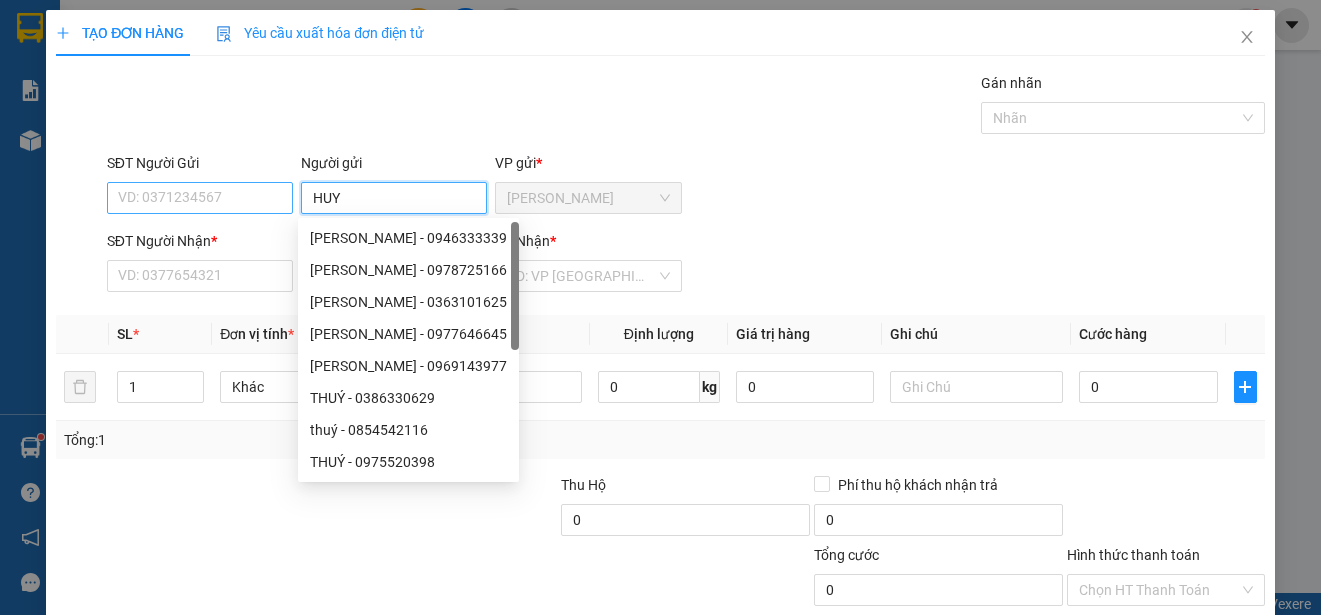 type on "HUY" 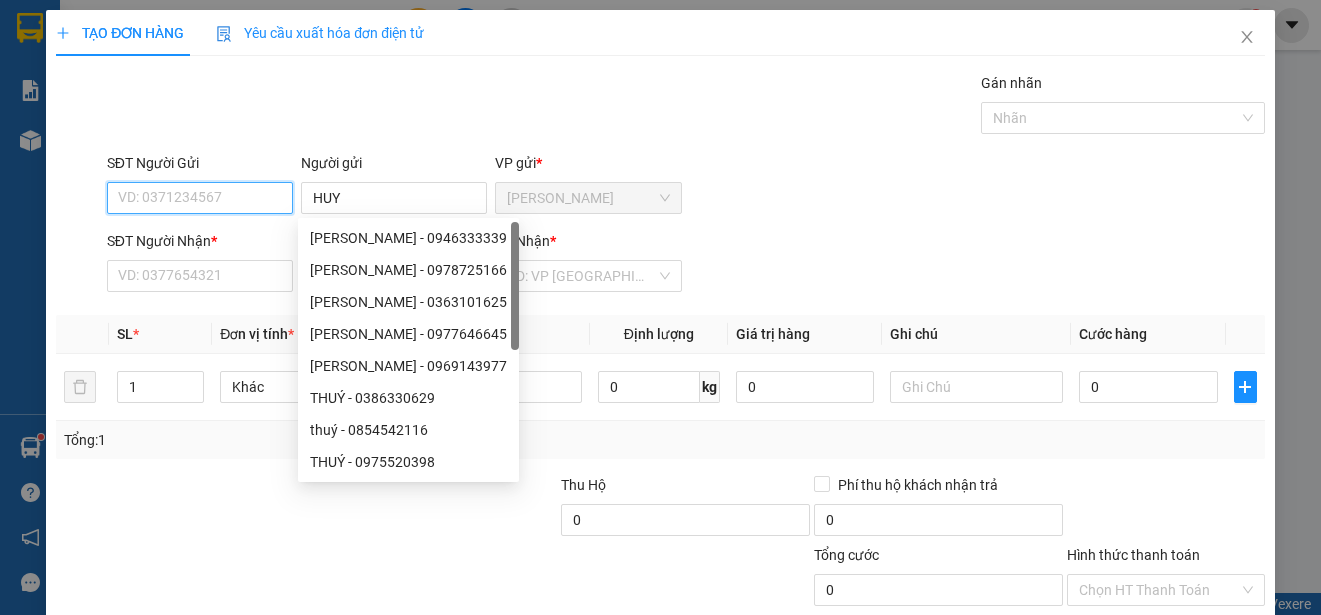 click on "SĐT Người Gửi" at bounding box center (200, 198) 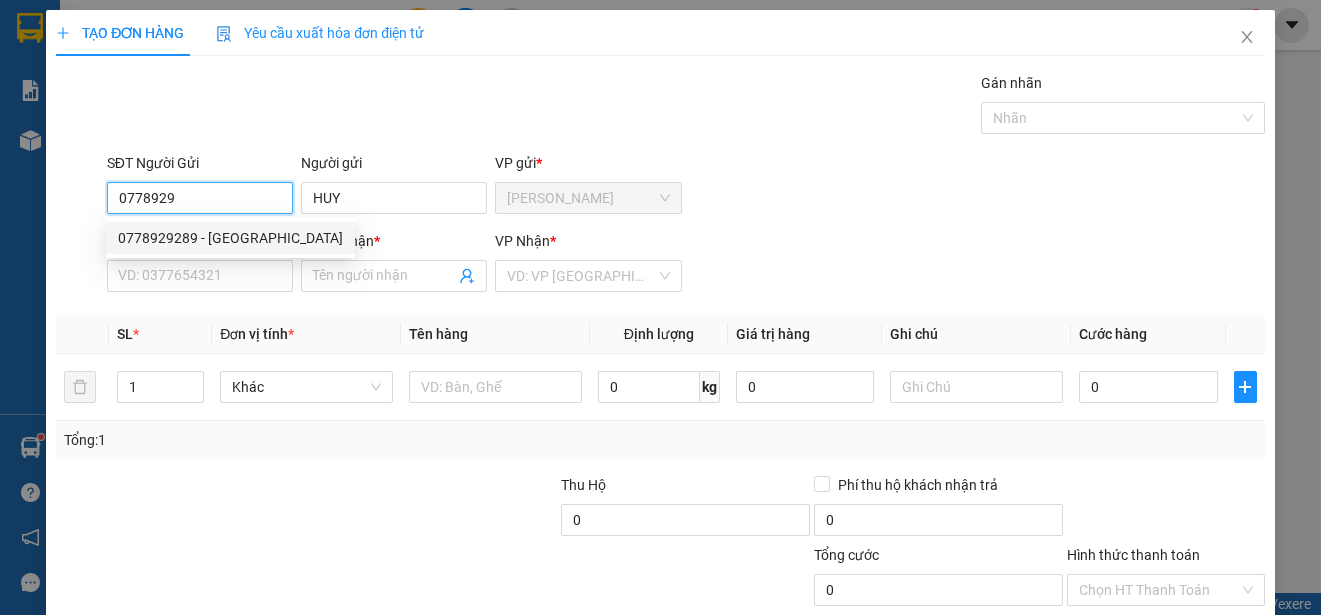 click on "0778929289 - [GEOGRAPHIC_DATA]" at bounding box center [230, 238] 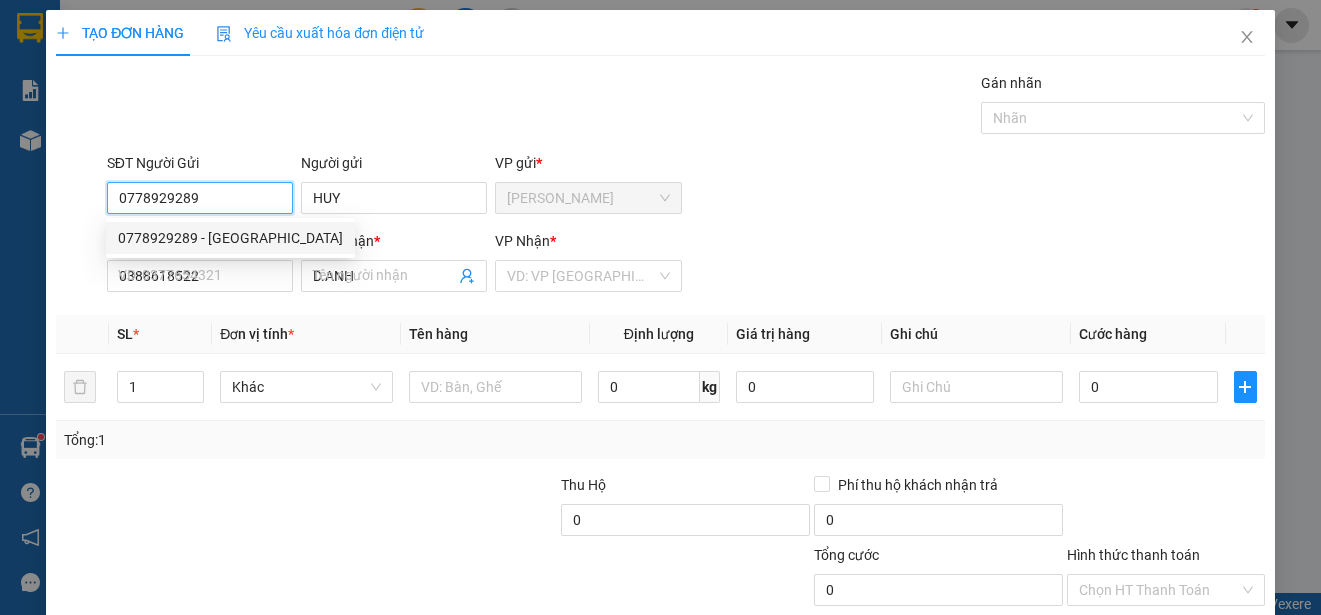 type on "20.000" 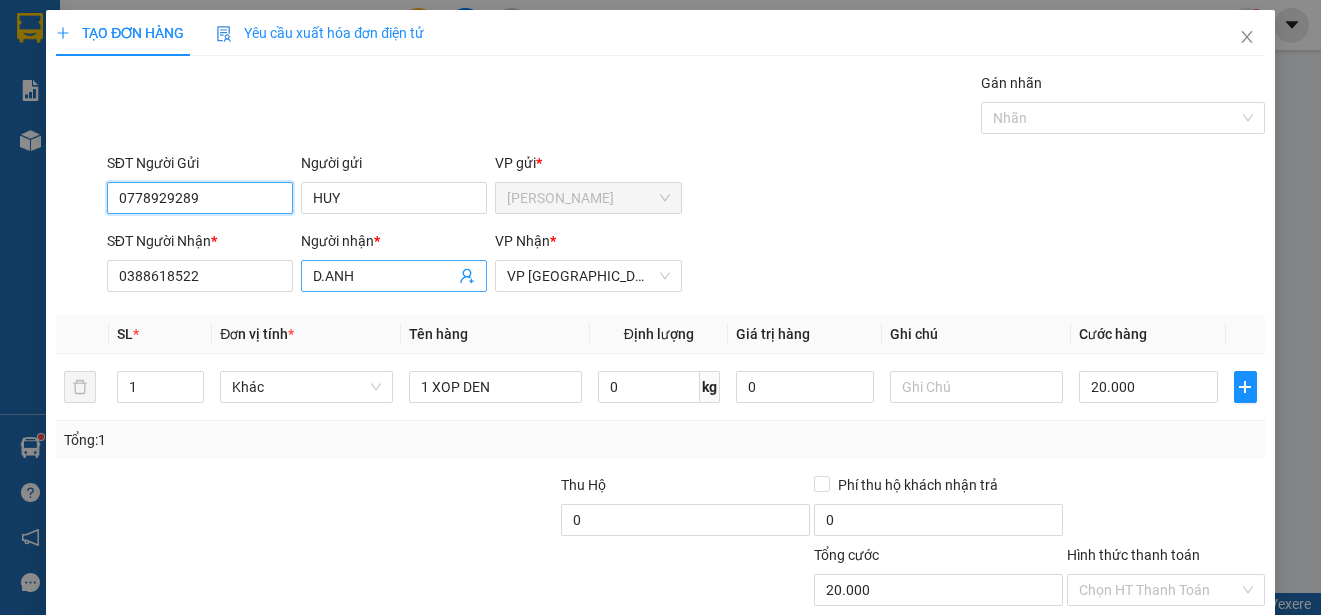 type on "0778929289" 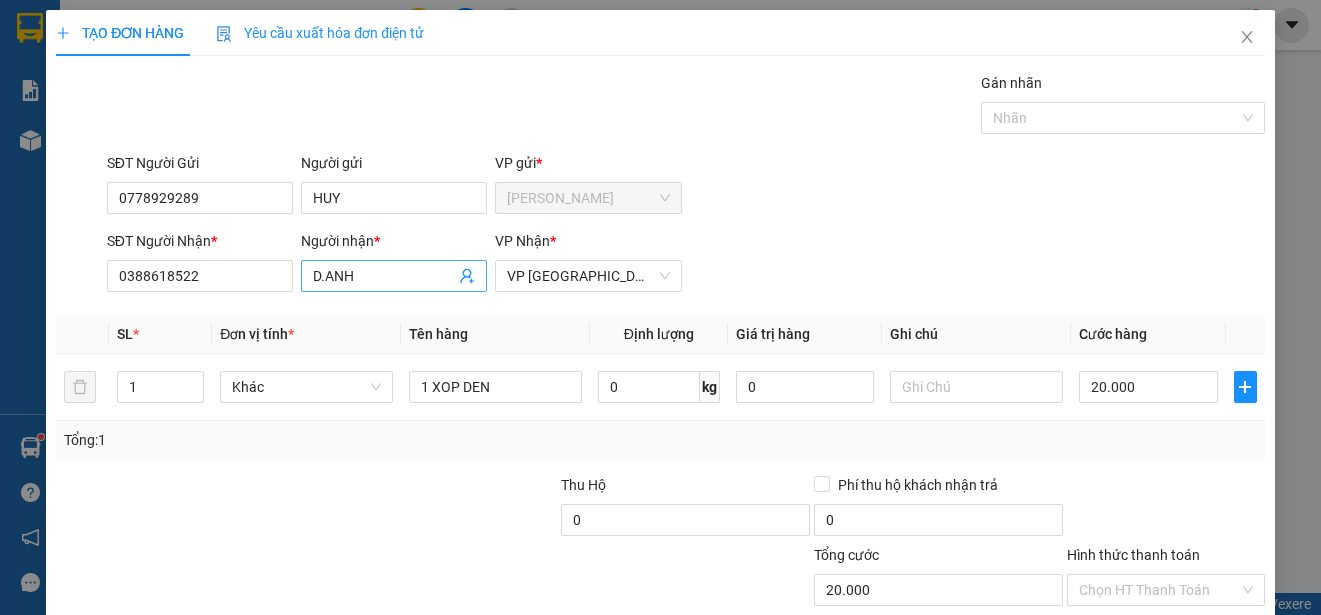 click on "D.ANH" at bounding box center (384, 276) 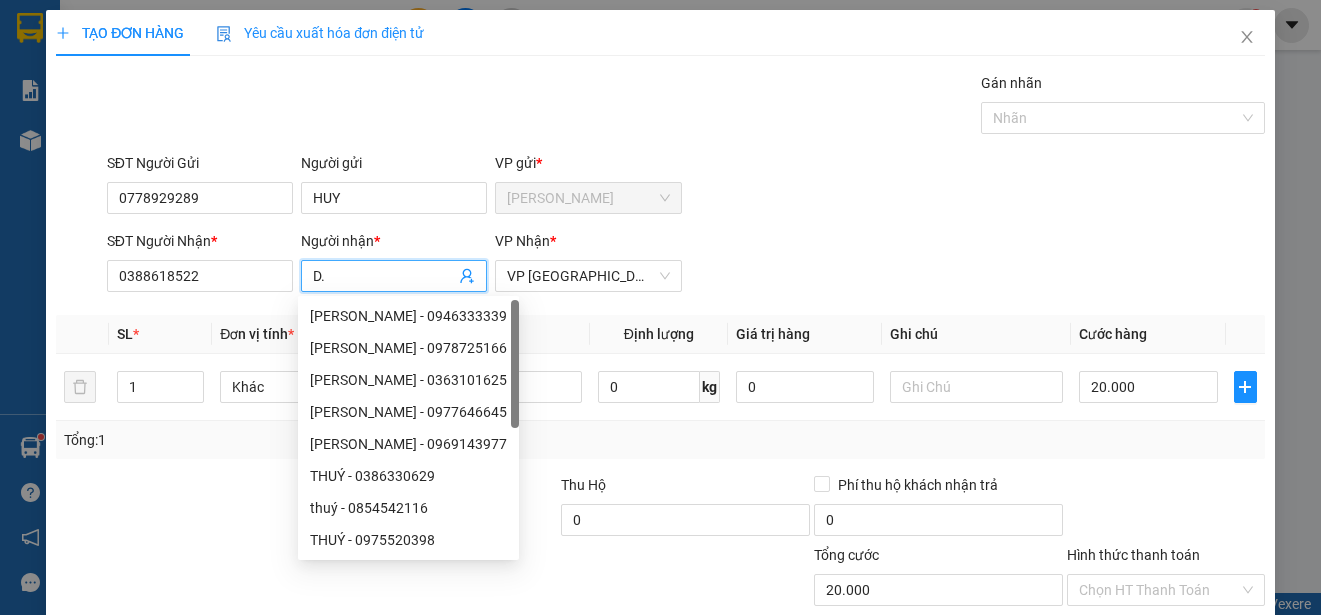 type on "D" 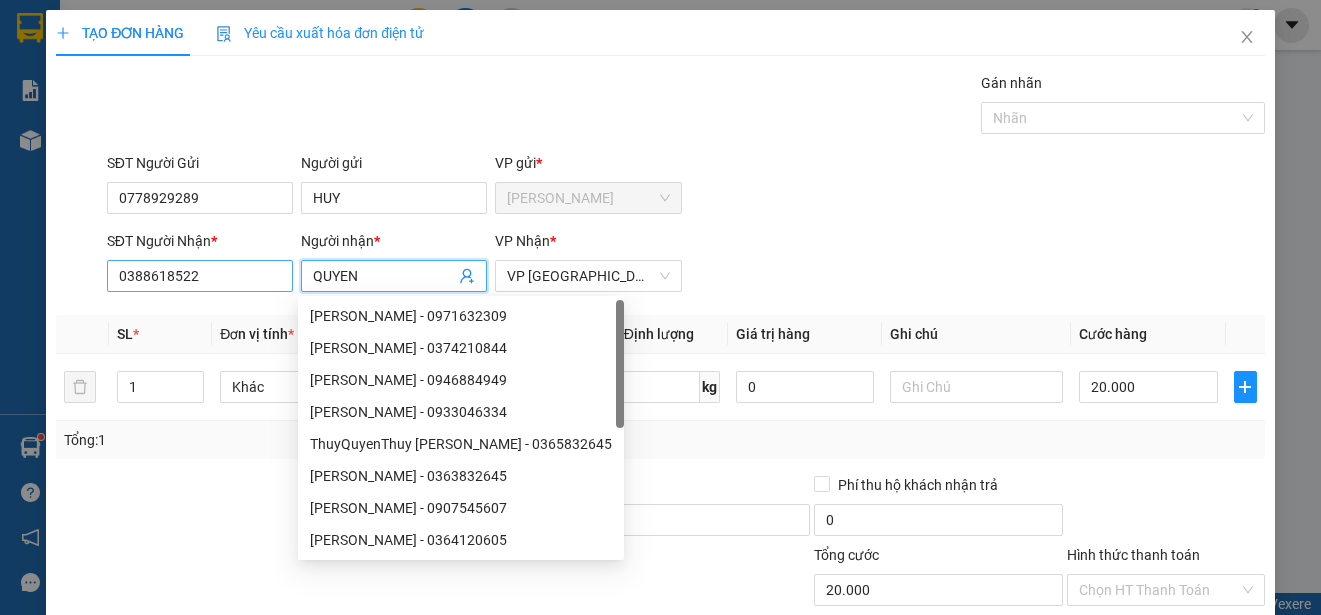 type on "QUYEN" 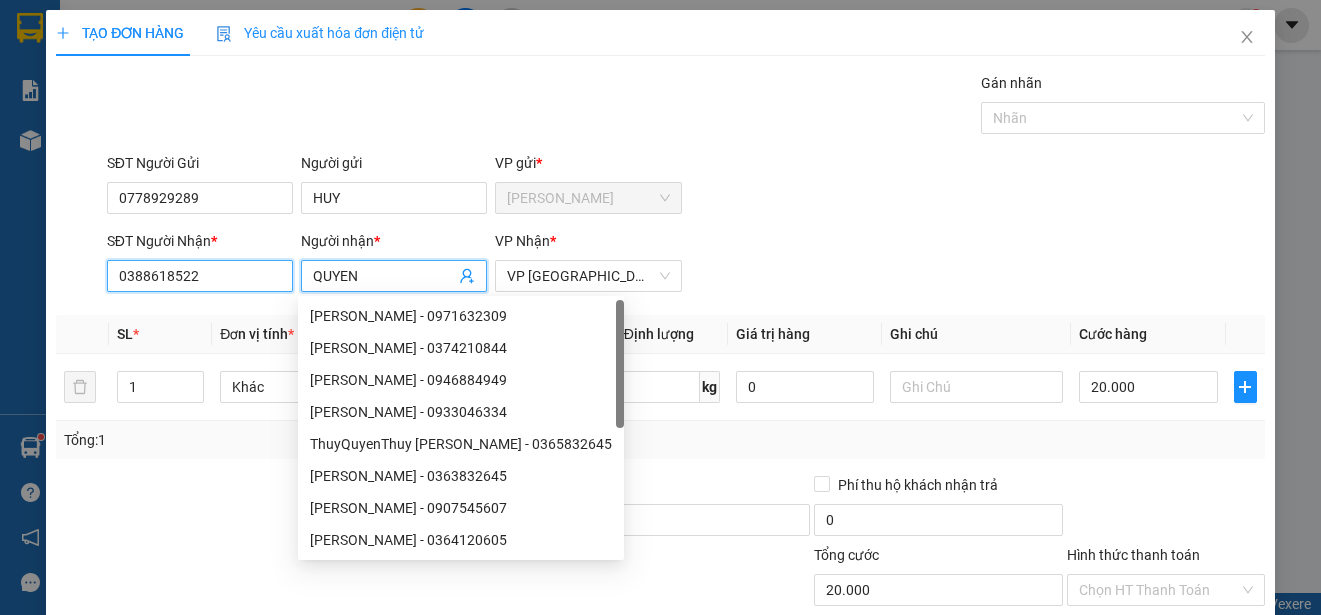 click on "0388618522" at bounding box center [200, 276] 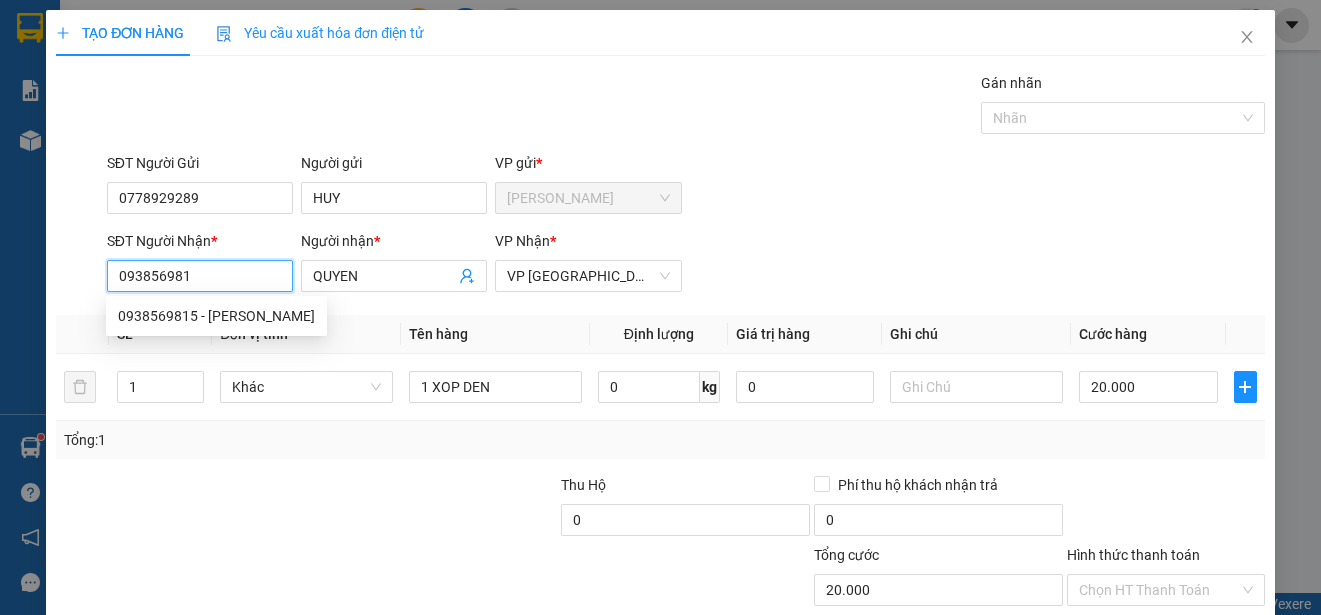 type on "0938569815" 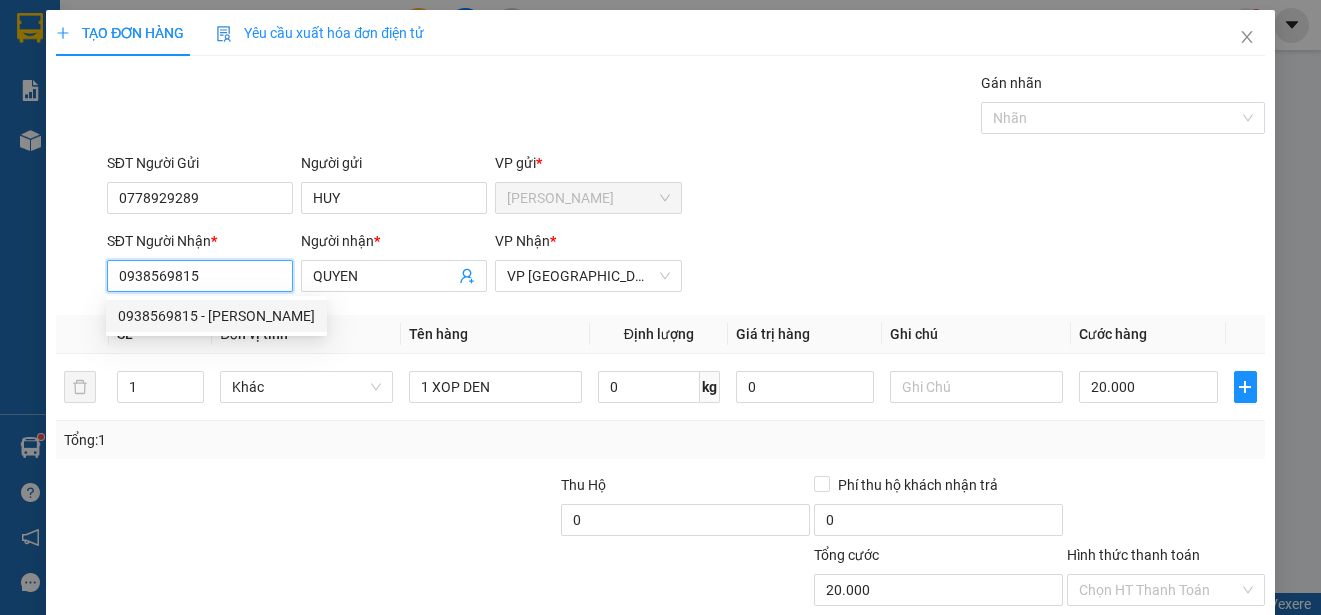 click on "0938569815 - [PERSON_NAME]" at bounding box center (216, 316) 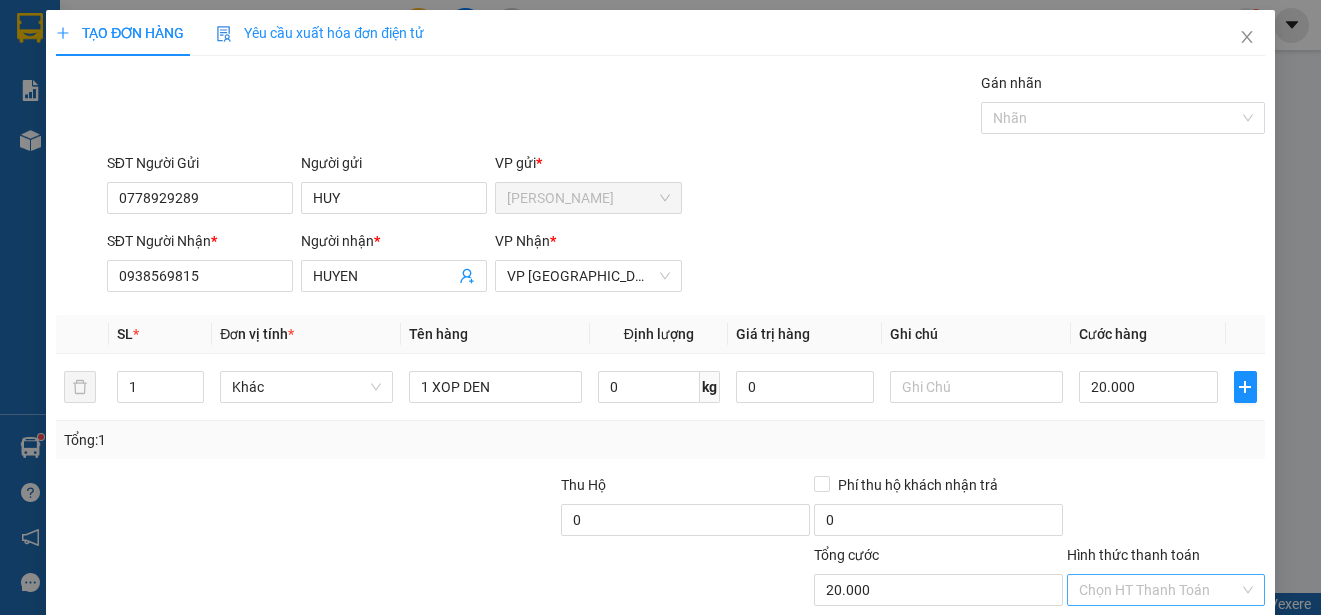 click on "Hình thức thanh toán" at bounding box center (1159, 590) 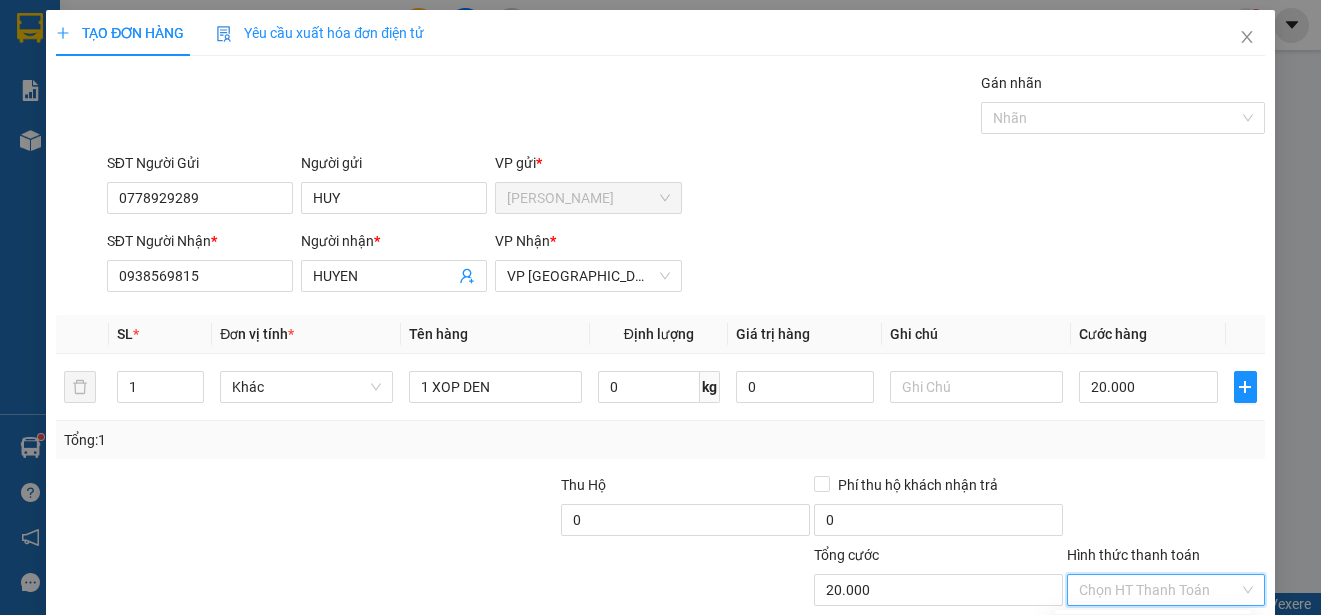 click on "Tại văn phòng" at bounding box center (1153, 630) 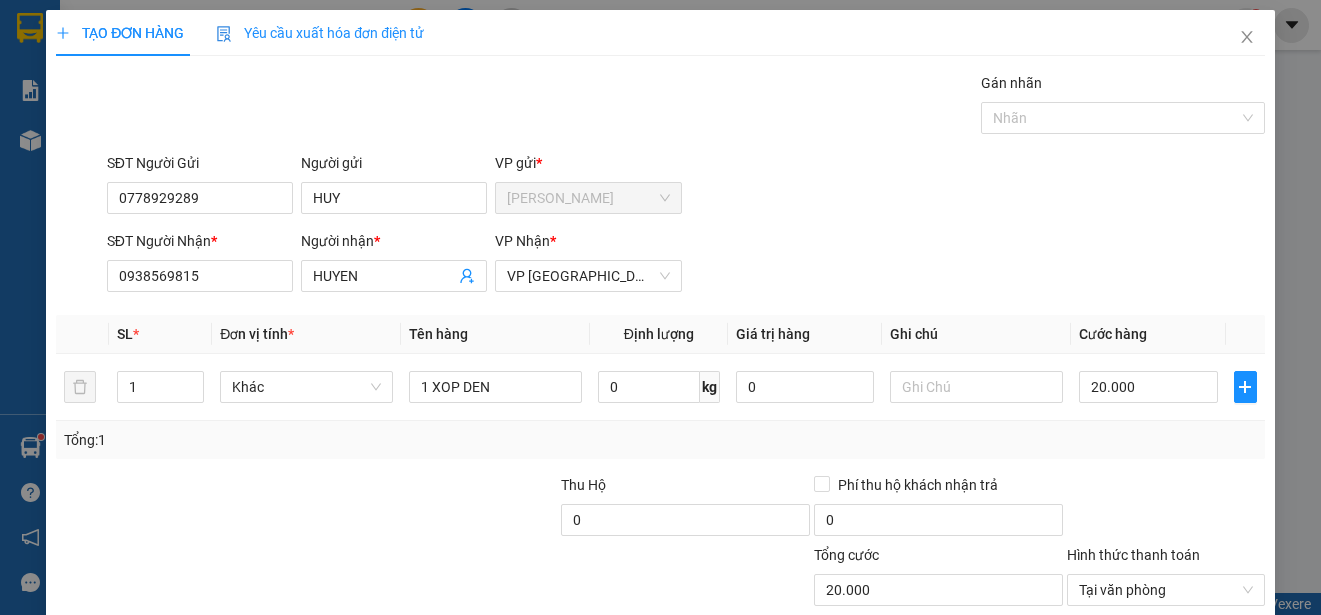 click on "[PERSON_NAME] và In" at bounding box center (1225, 685) 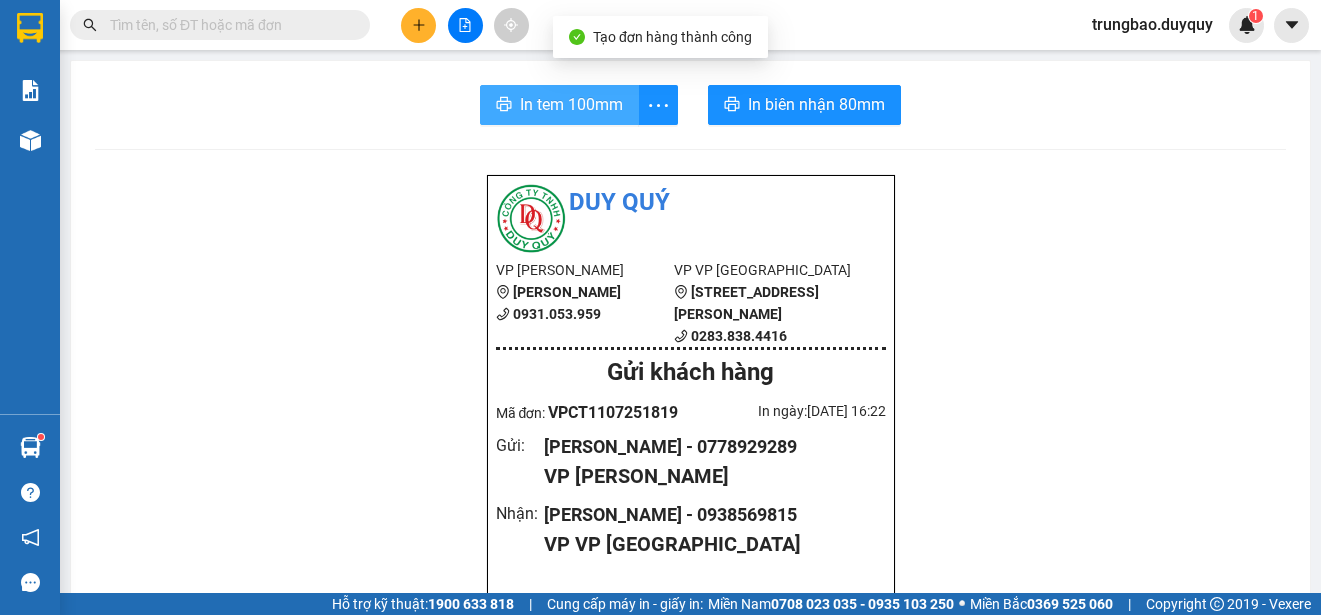 click on "In tem 100mm" at bounding box center [571, 104] 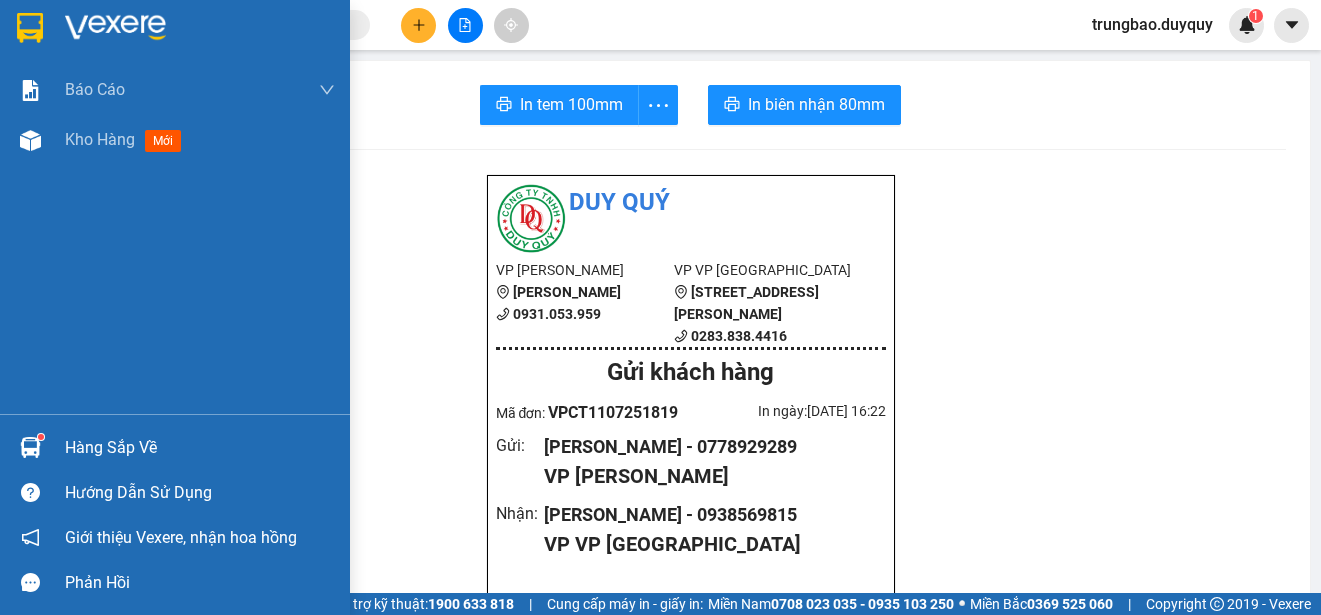 click at bounding box center (30, 28) 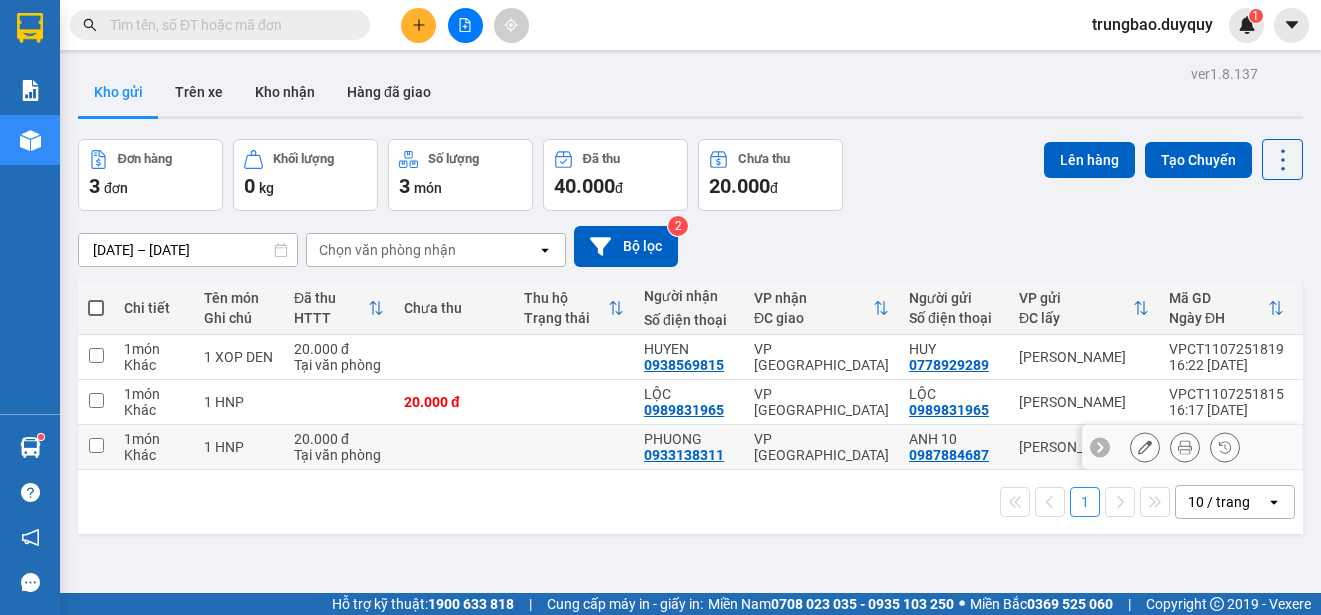 click at bounding box center [96, 445] 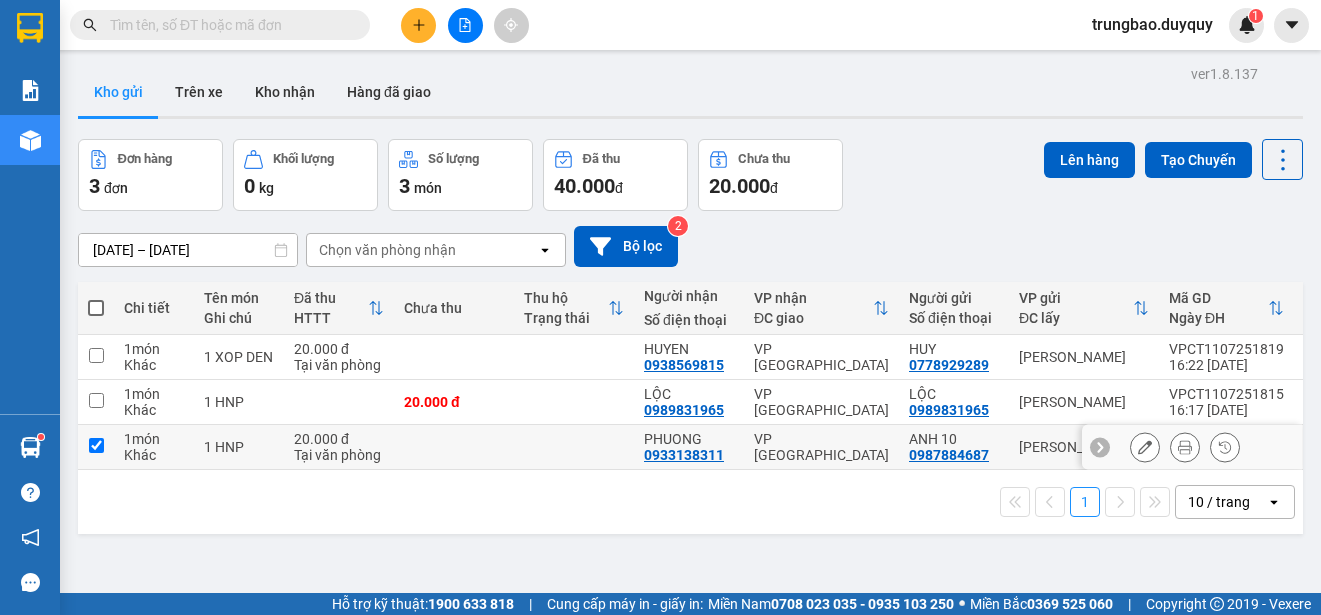 checkbox on "true" 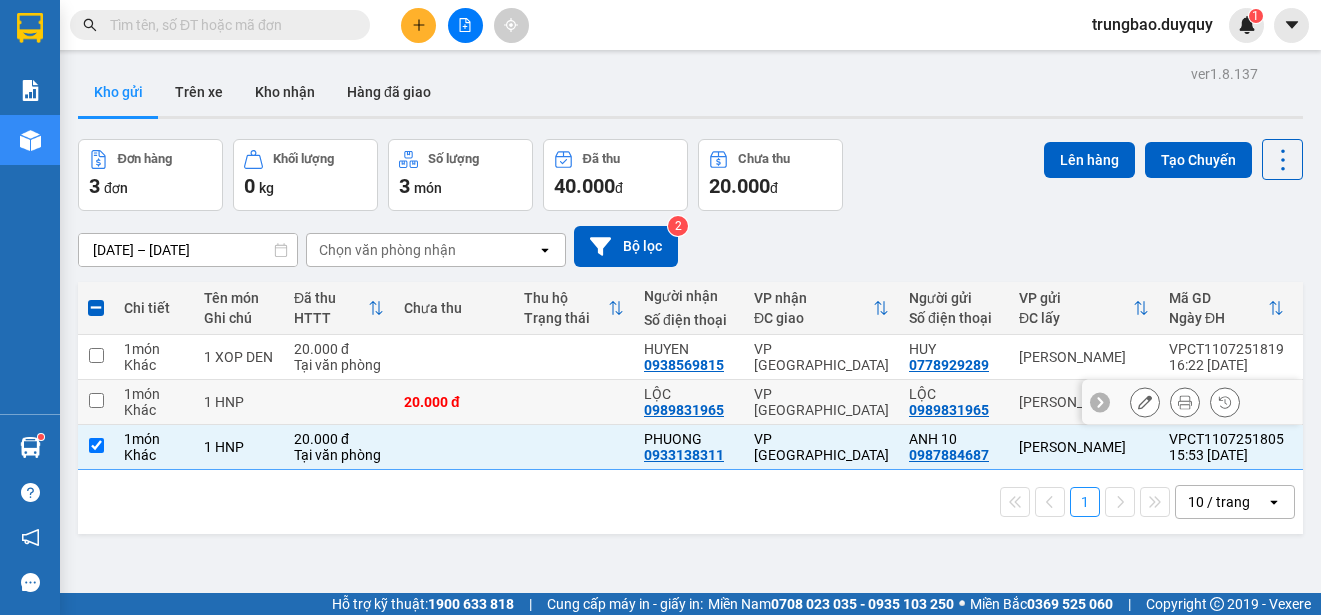 click at bounding box center (96, 400) 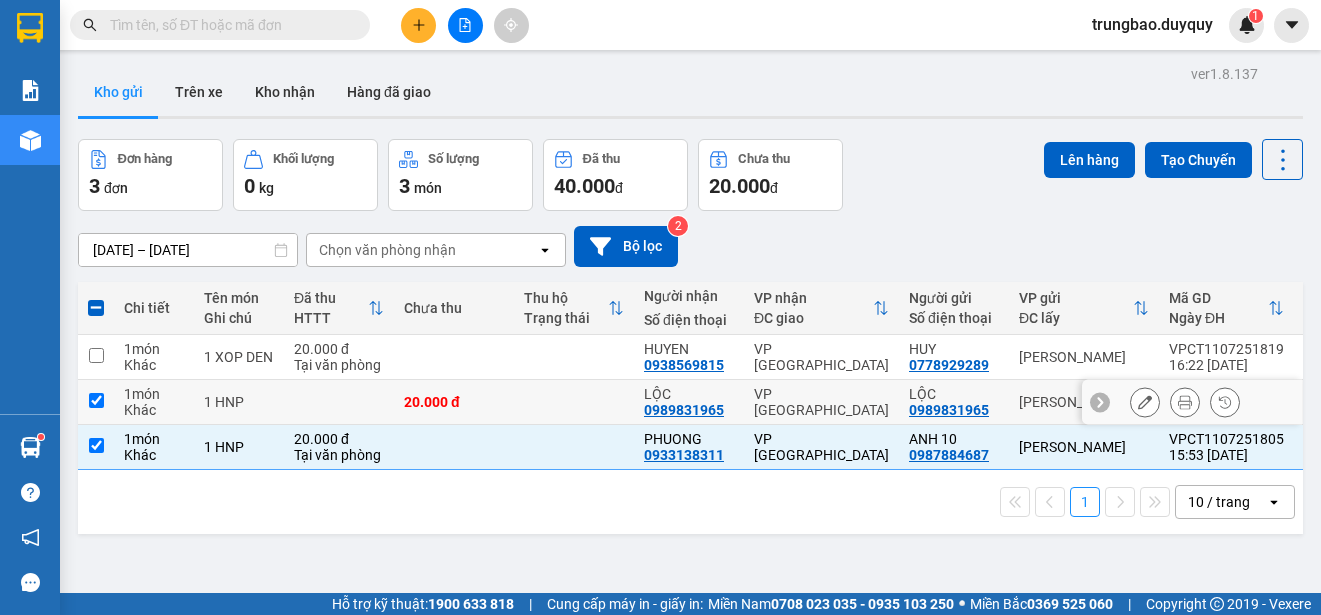 checkbox on "true" 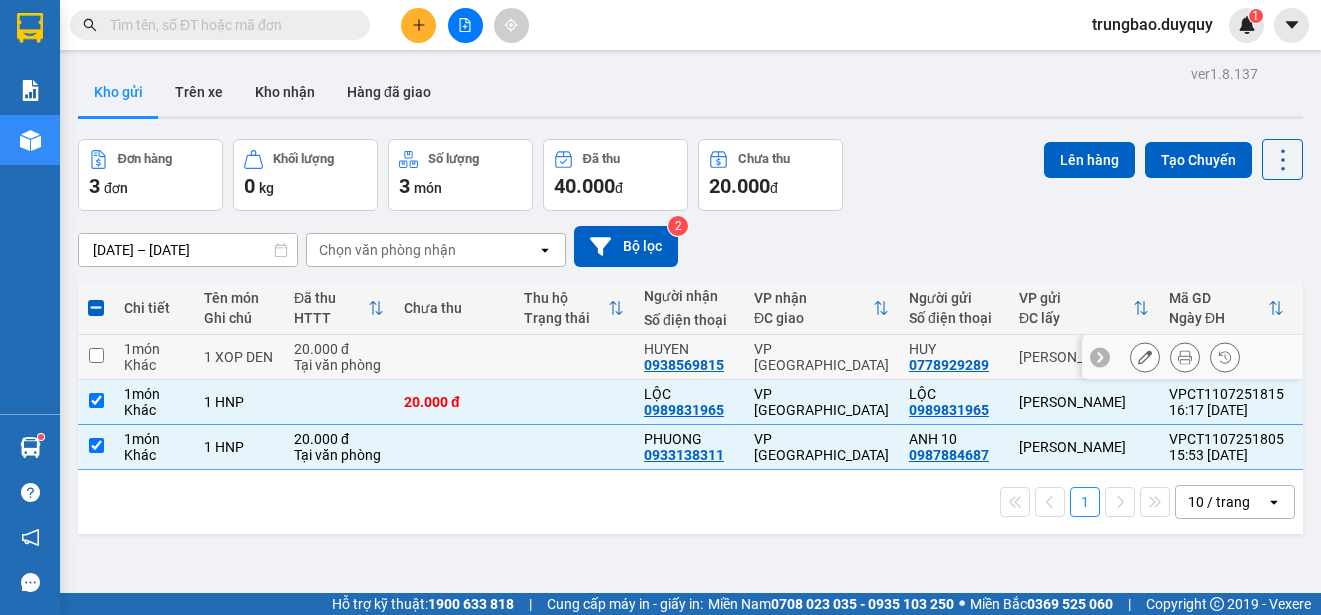 click at bounding box center (96, 355) 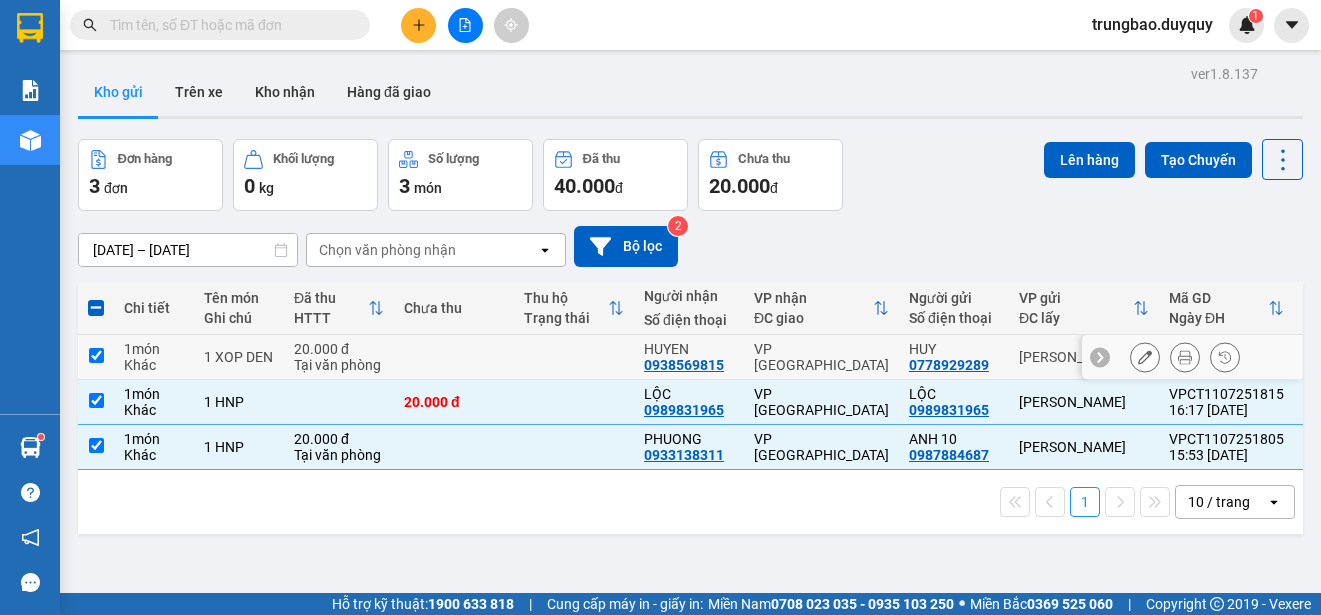 checkbox on "true" 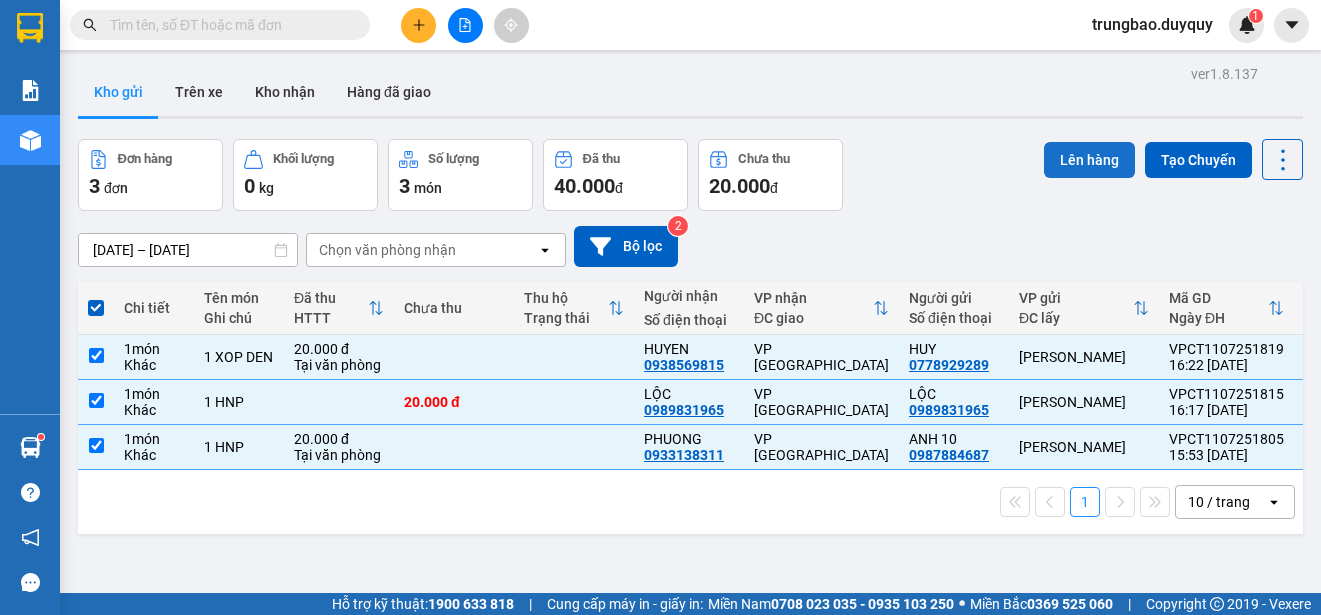 click on "Lên hàng" at bounding box center [1089, 160] 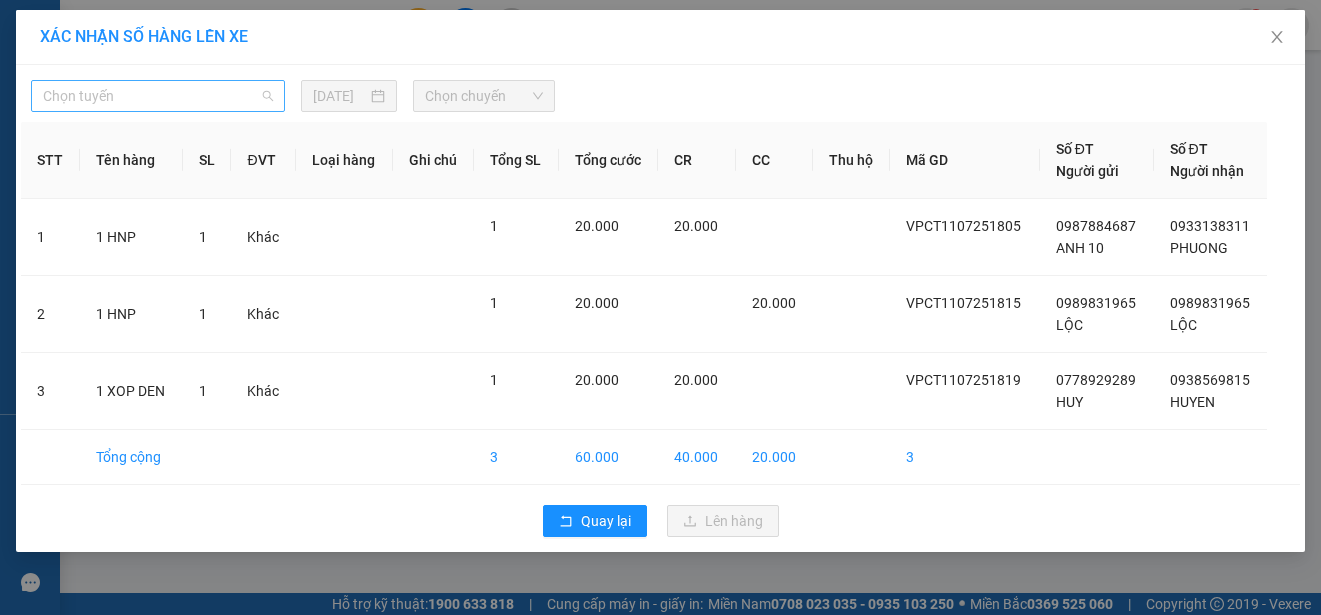 click on "Chọn tuyến" at bounding box center (158, 96) 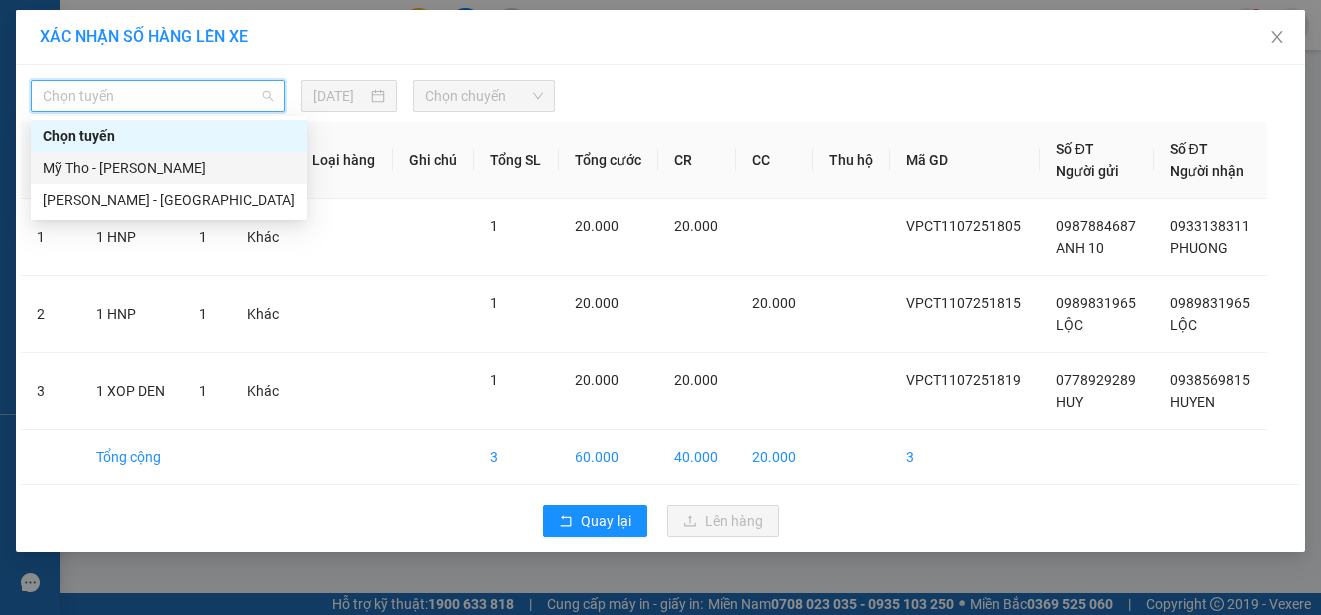 click on "Mỹ Tho - [PERSON_NAME]" at bounding box center (169, 168) 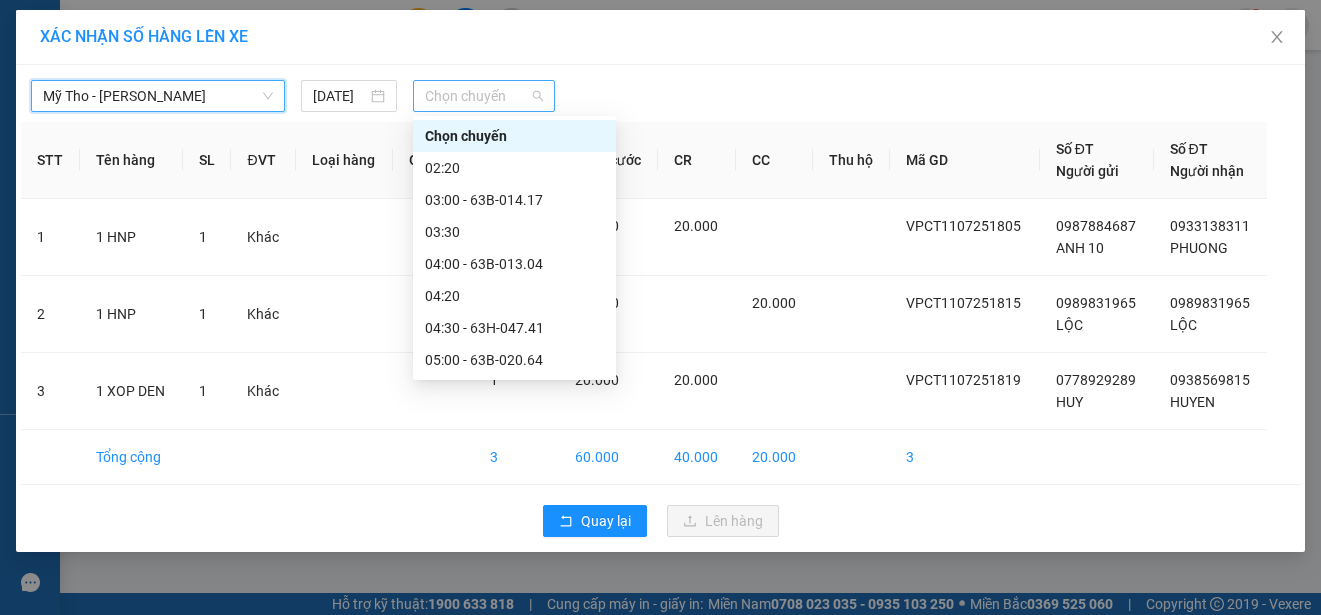 click on "Chọn chuyến" at bounding box center [483, 96] 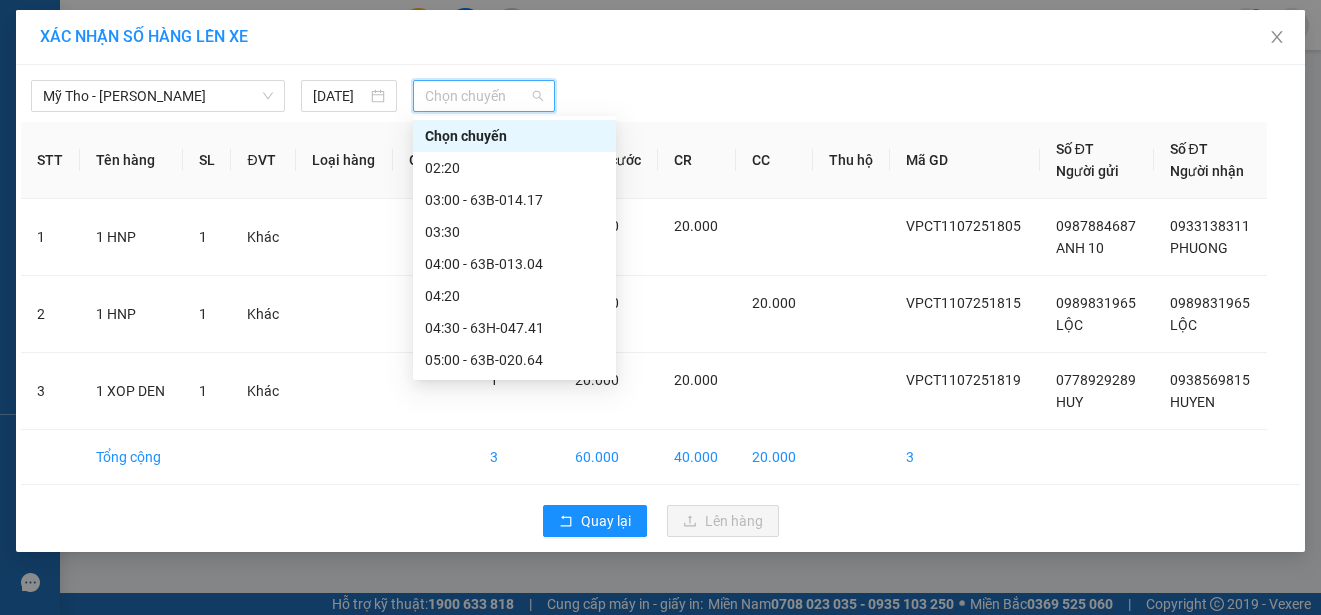 click on "16:00     - 63H-047.41" at bounding box center (514, 1128) 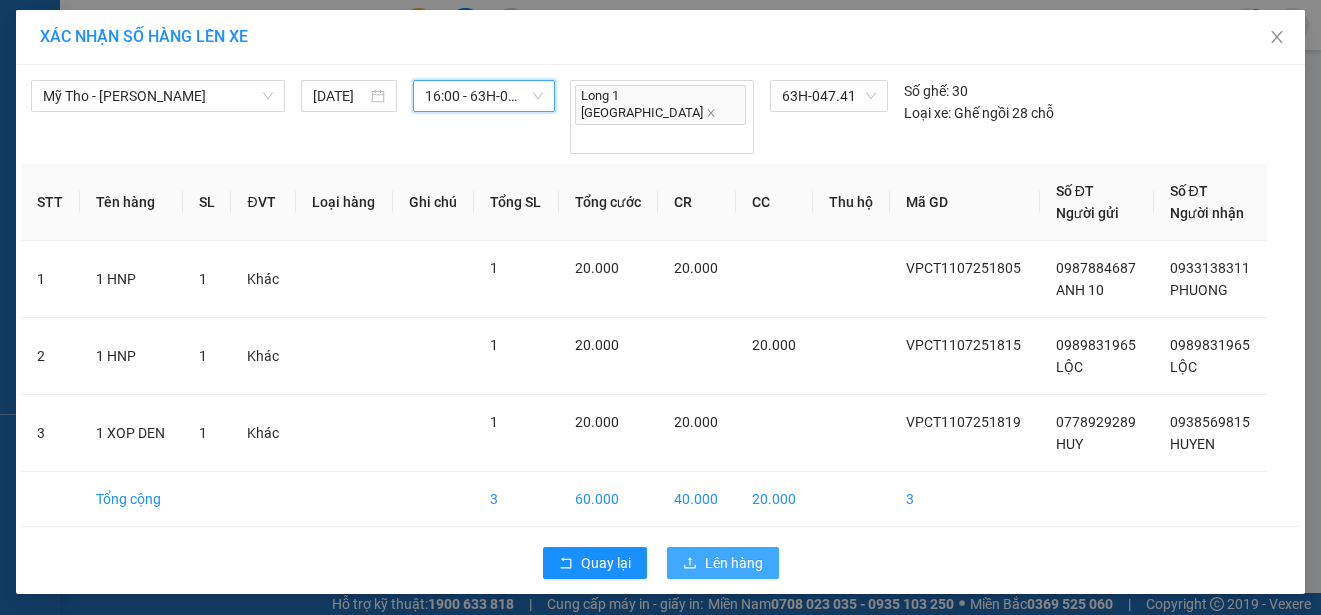 click on "Lên hàng" at bounding box center [734, 563] 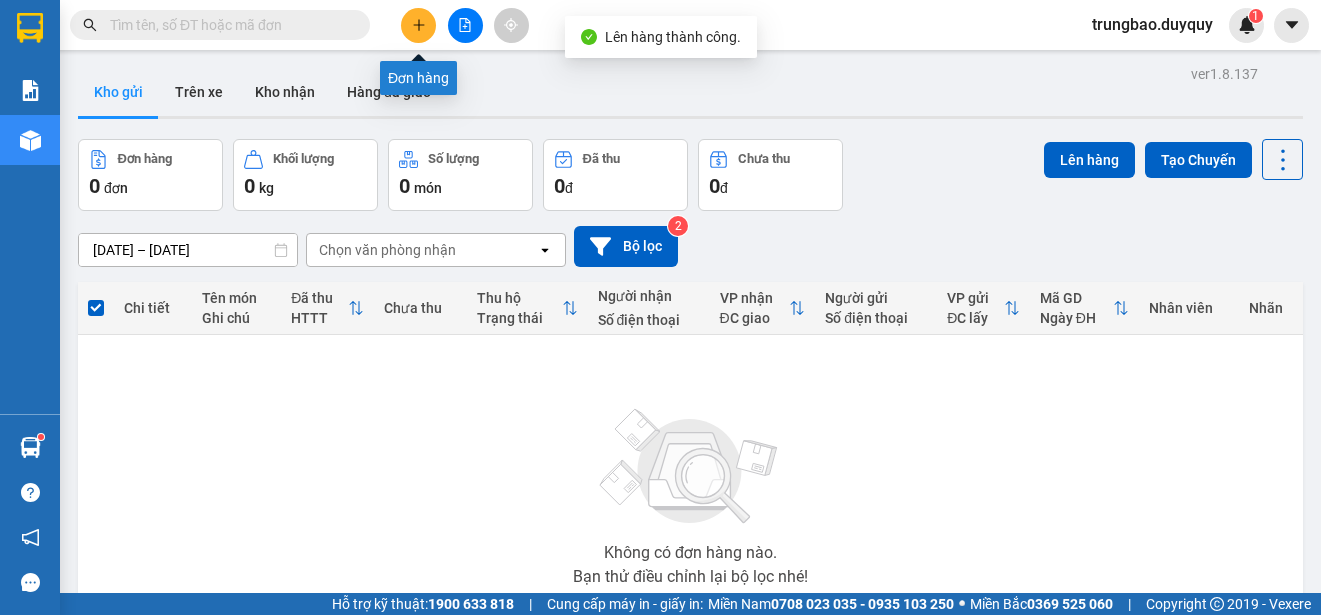 click 